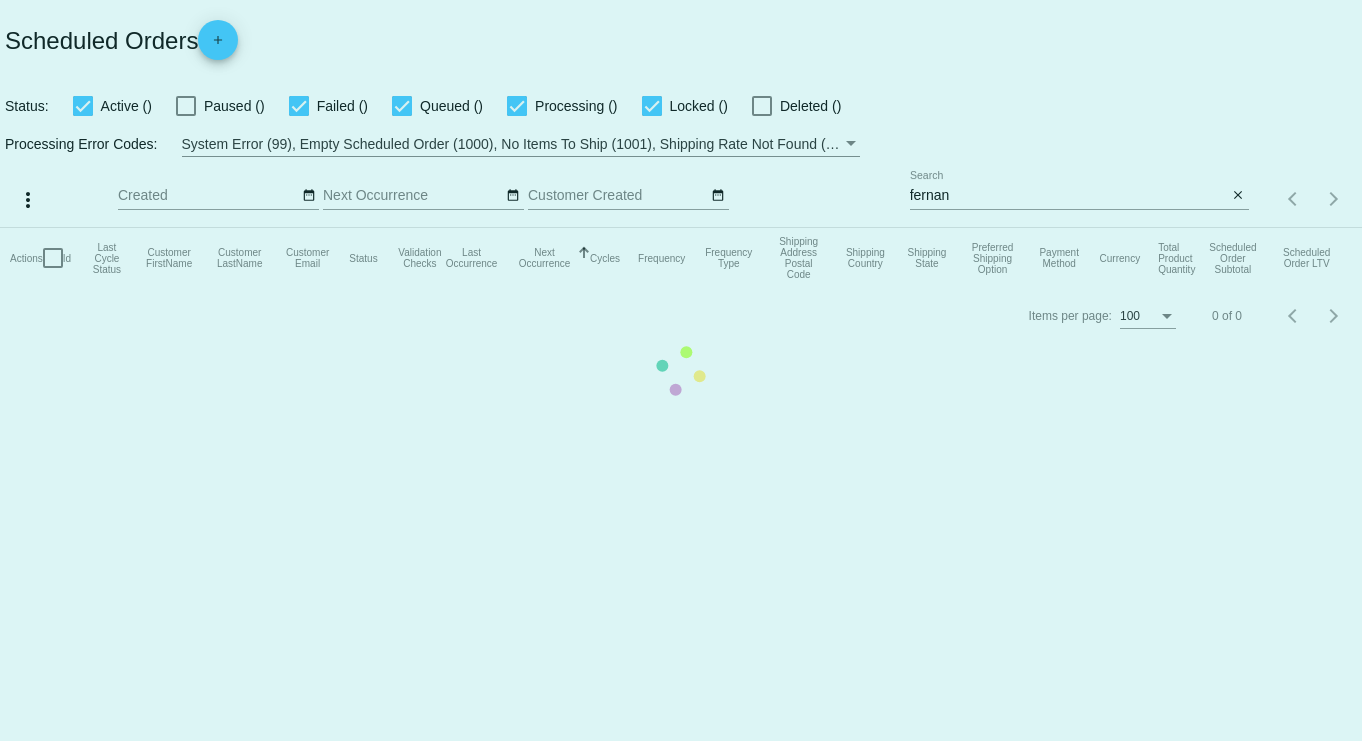 scroll, scrollTop: 0, scrollLeft: 0, axis: both 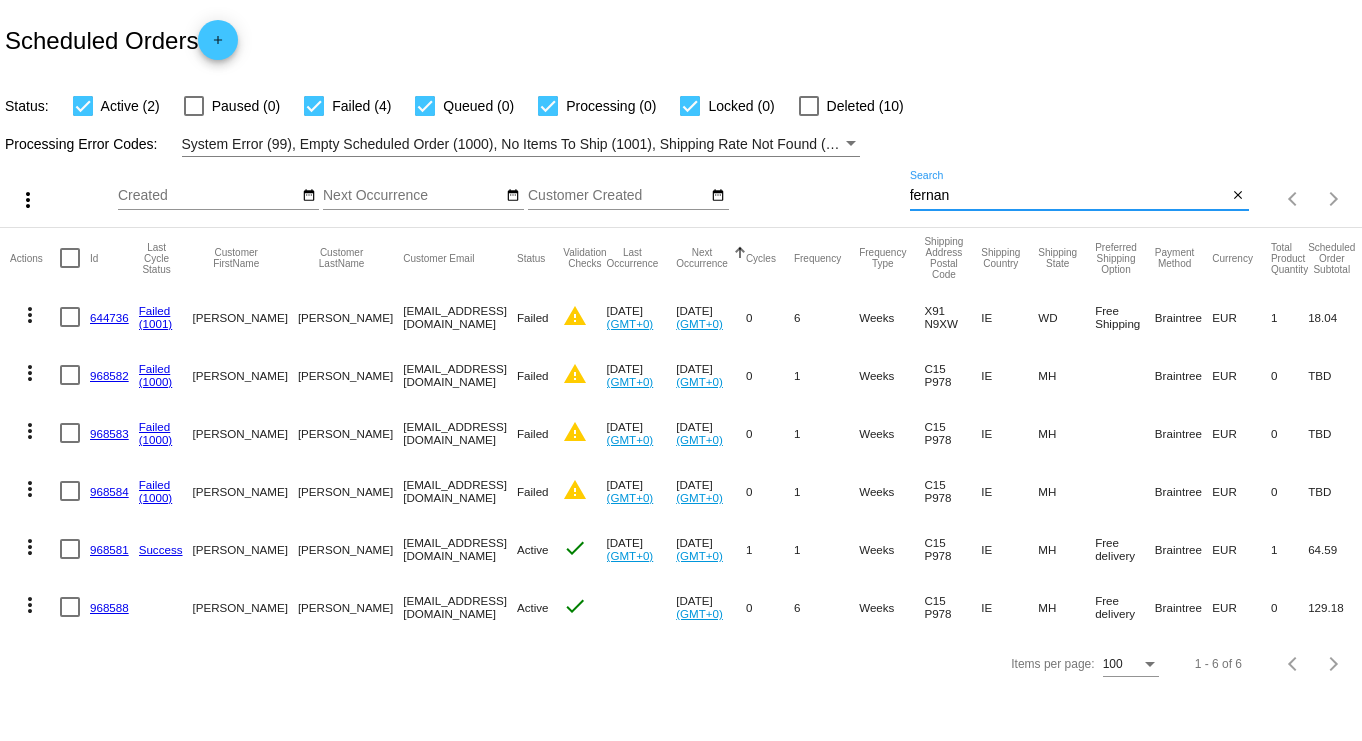 drag, startPoint x: 956, startPoint y: 198, endPoint x: 880, endPoint y: 193, distance: 76.1643 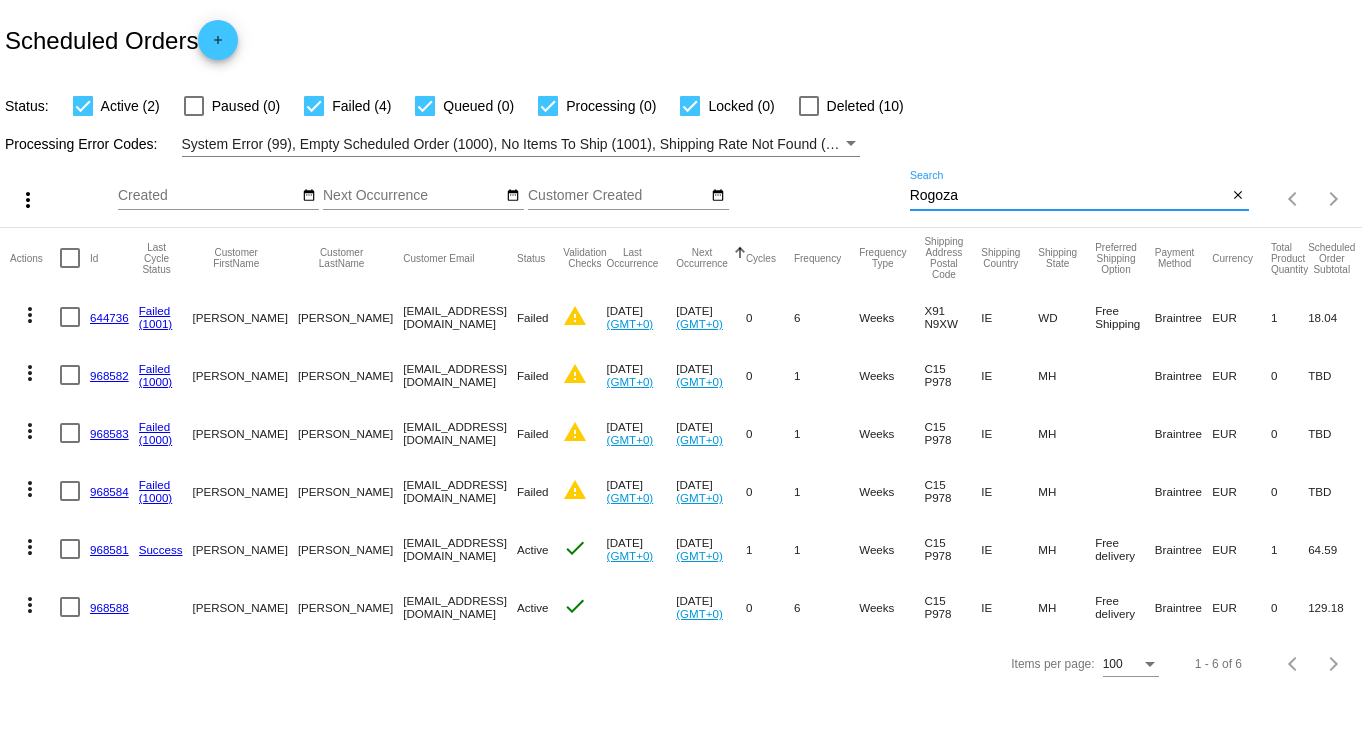 type on "Rogoza" 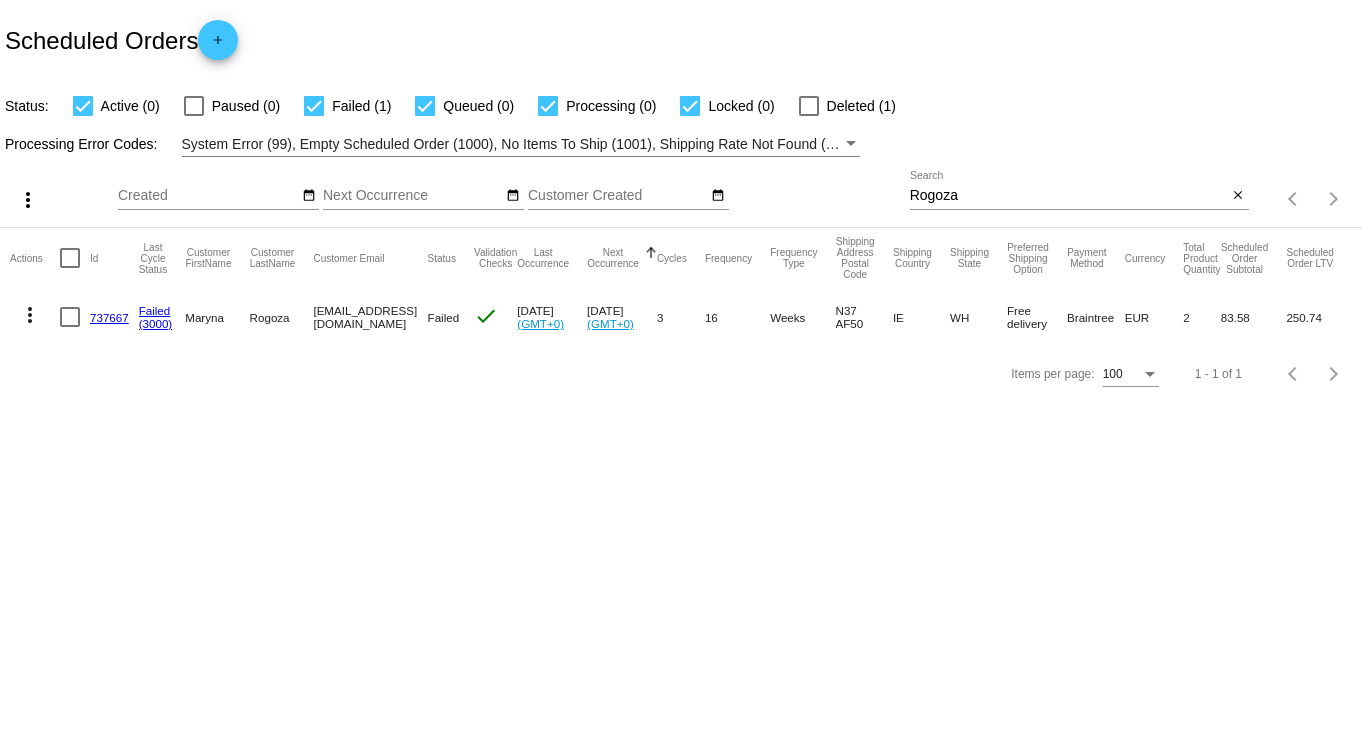 click at bounding box center [851, 144] 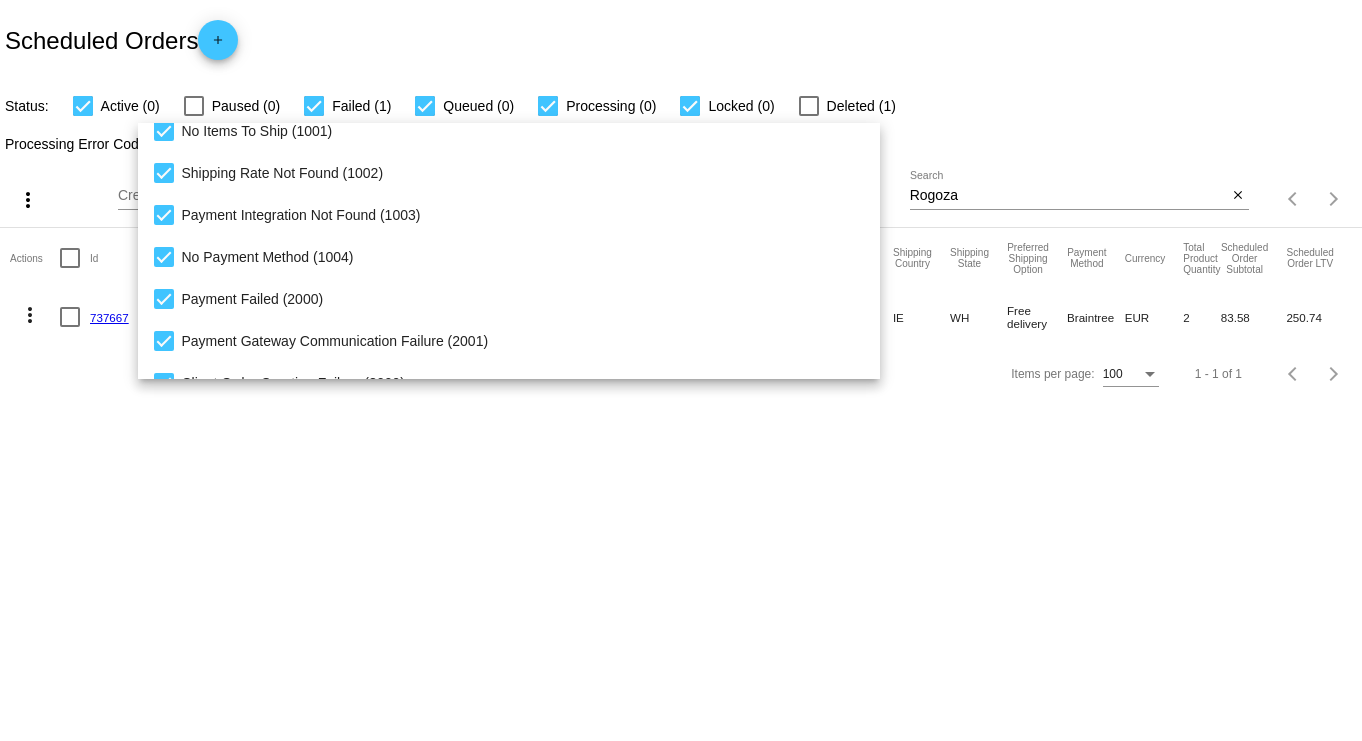 scroll, scrollTop: 0, scrollLeft: 0, axis: both 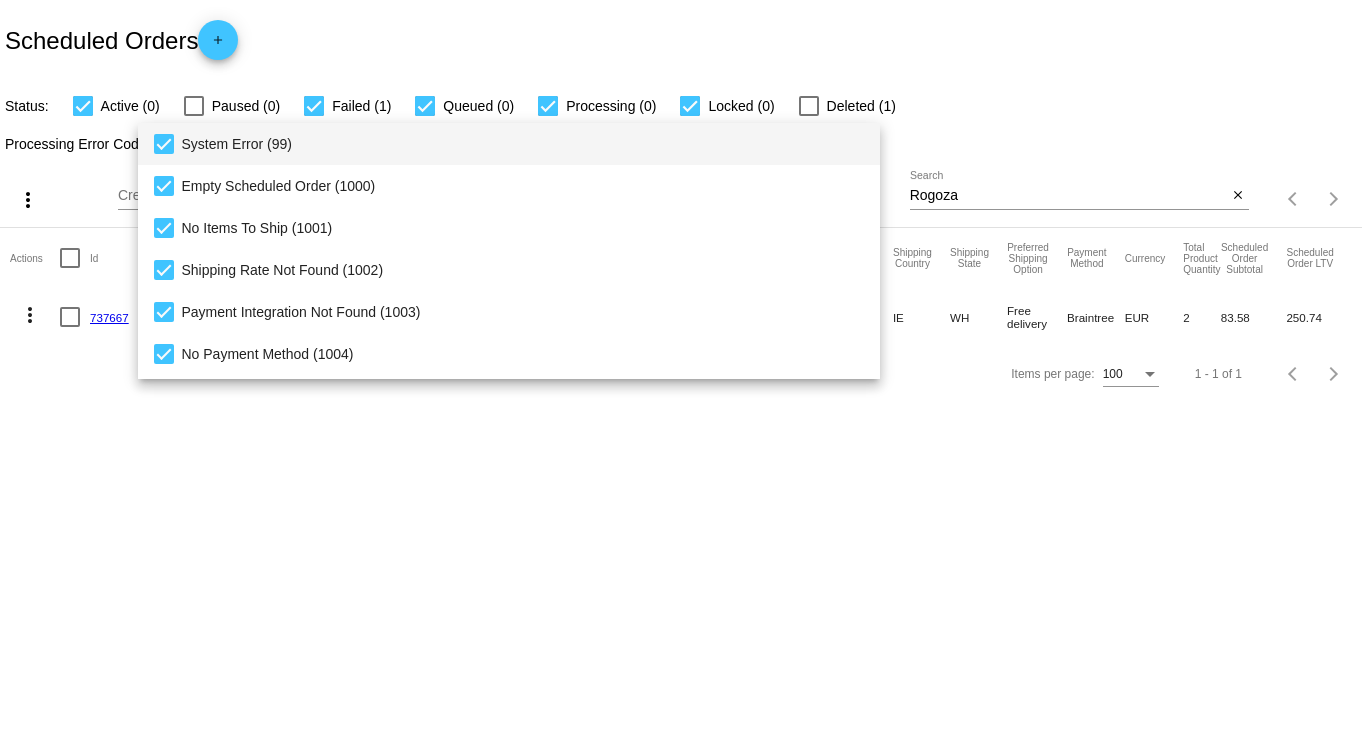 click at bounding box center (681, 370) 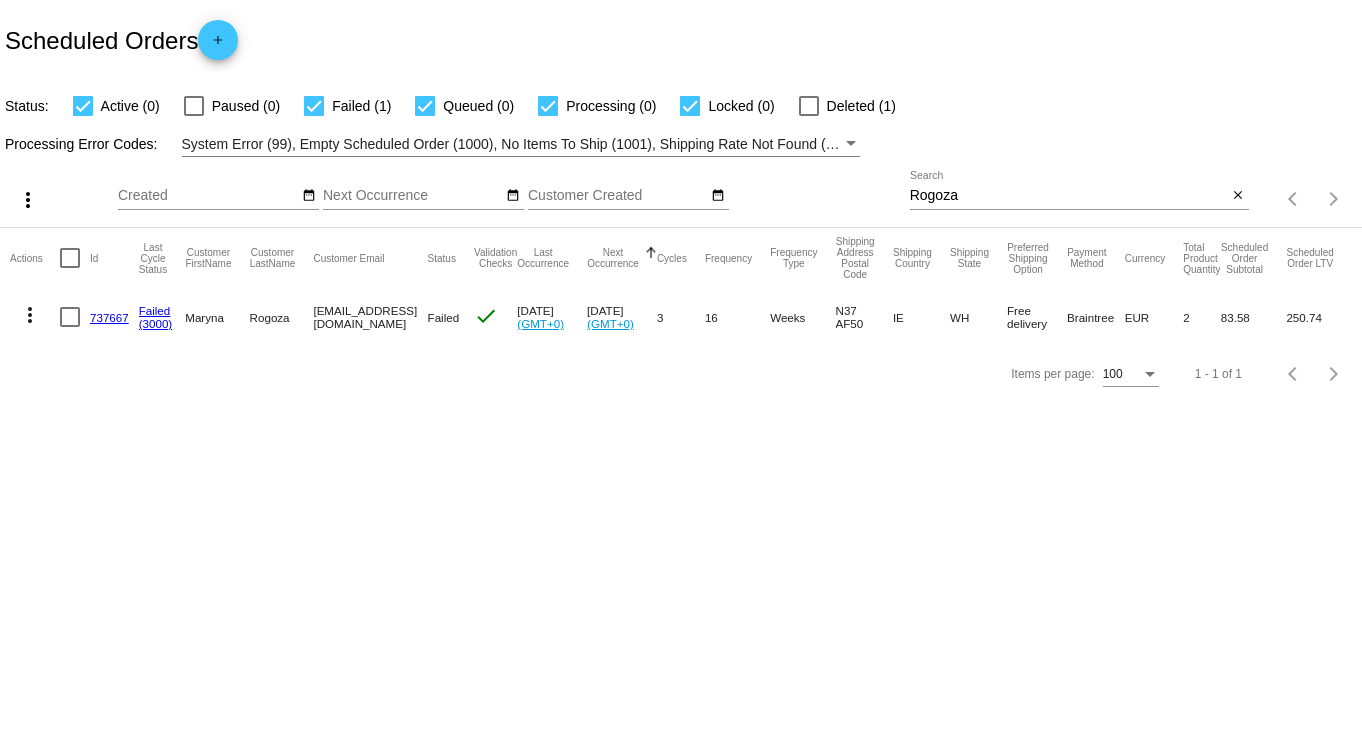 click on "737667" 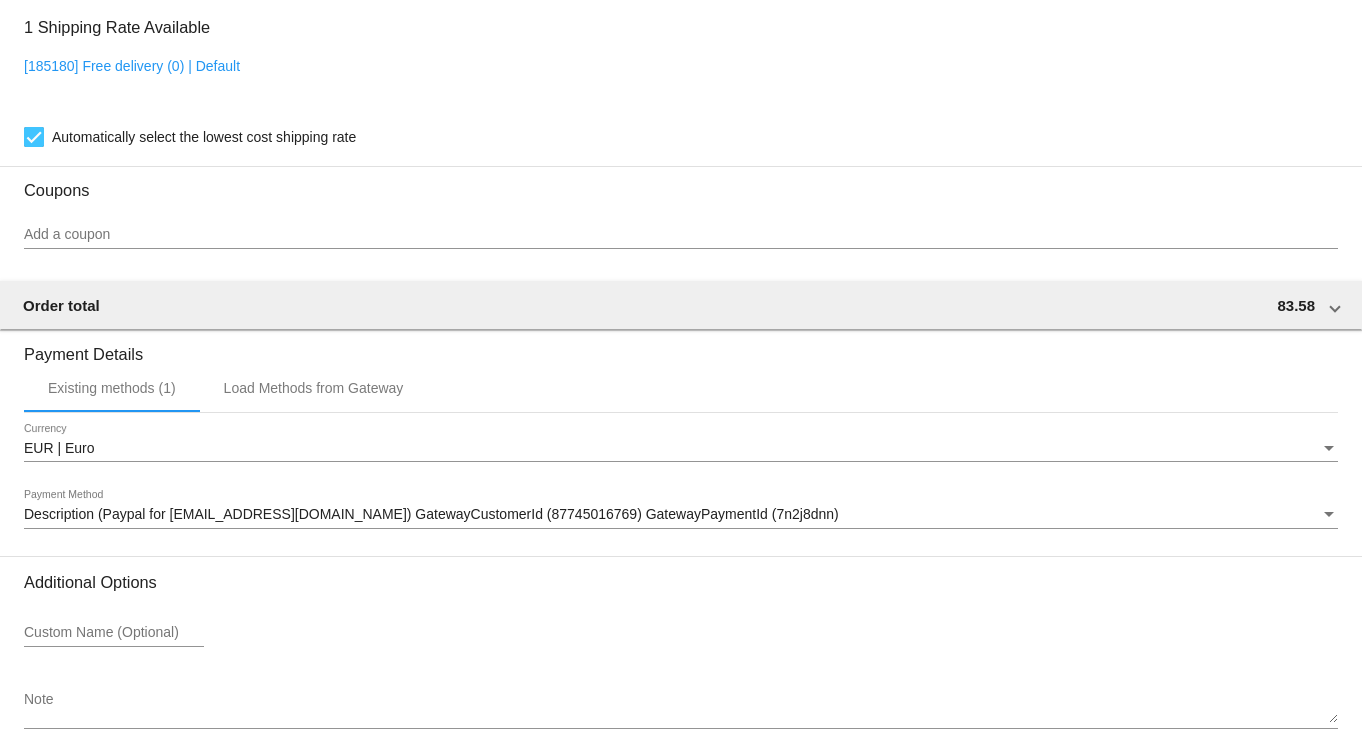 scroll, scrollTop: 1731, scrollLeft: 0, axis: vertical 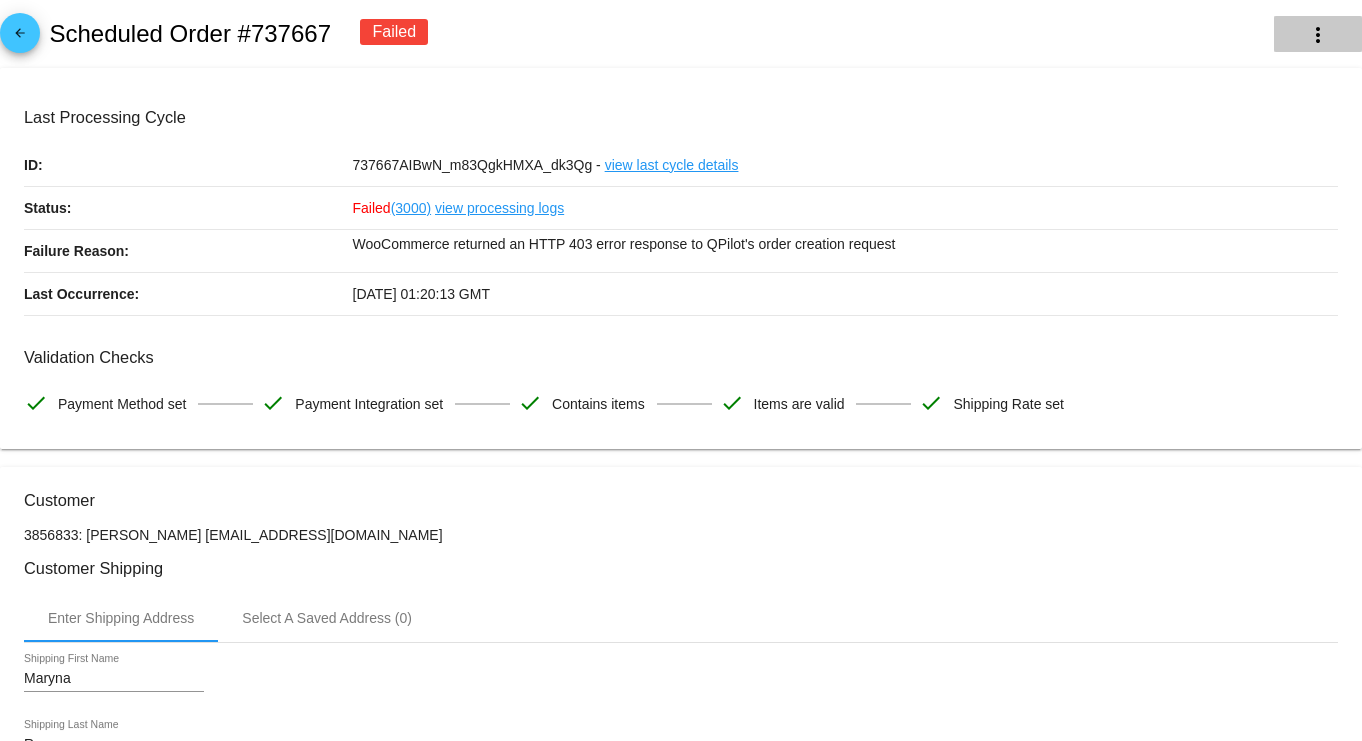 click on "more_vert" 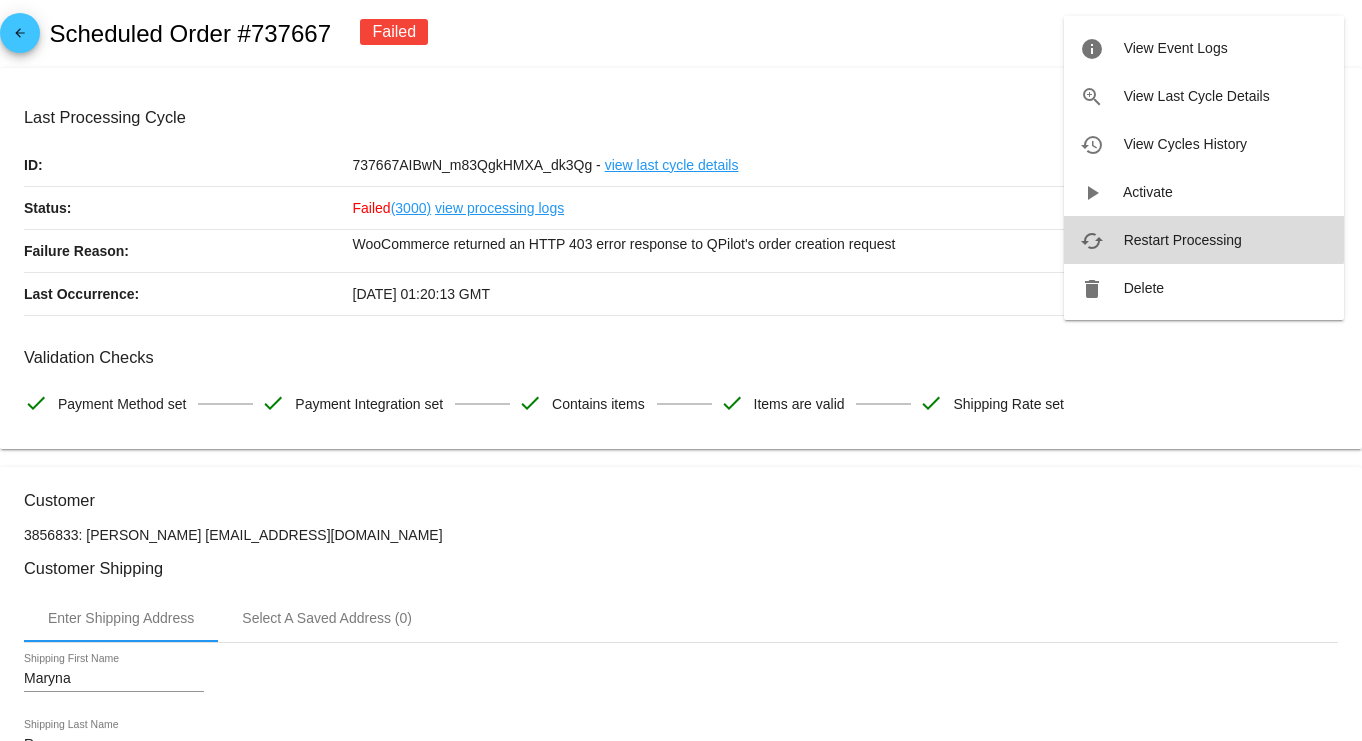 click on "Restart Processing" at bounding box center [1183, 240] 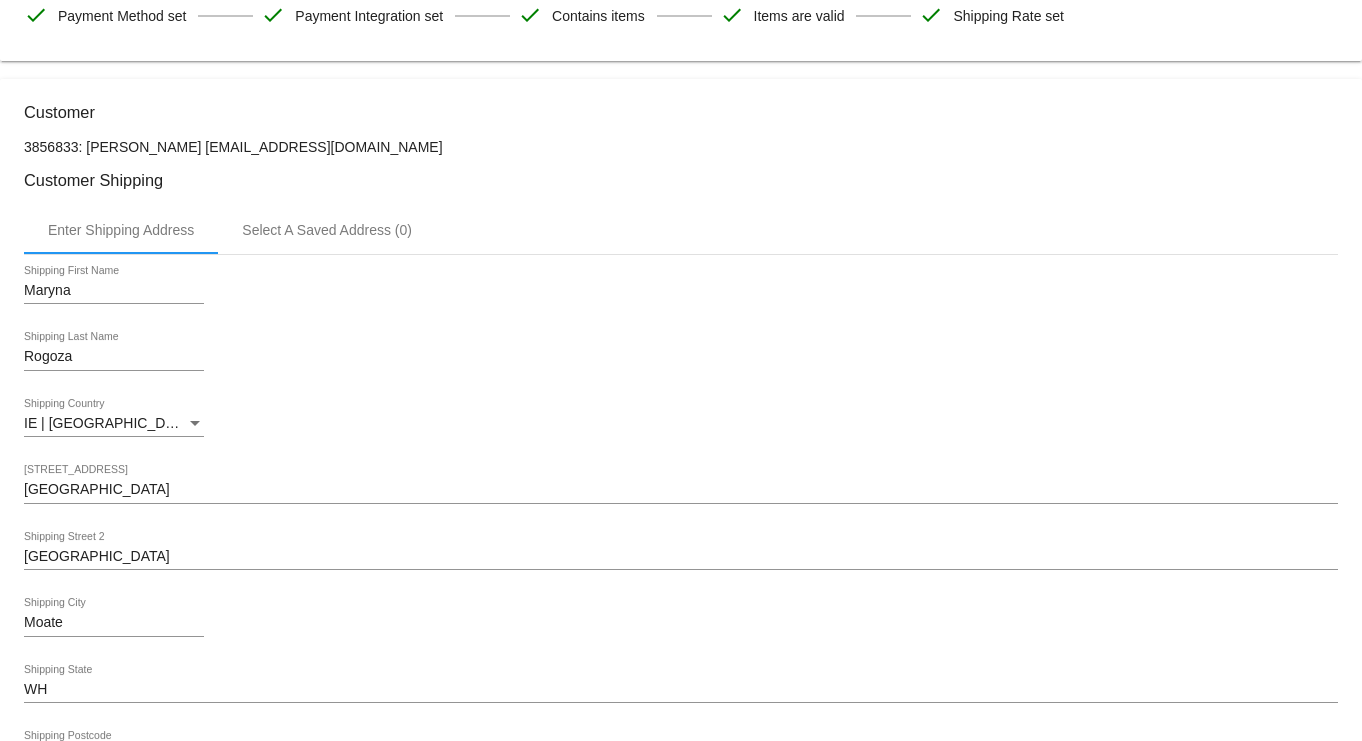 scroll, scrollTop: 416, scrollLeft: 0, axis: vertical 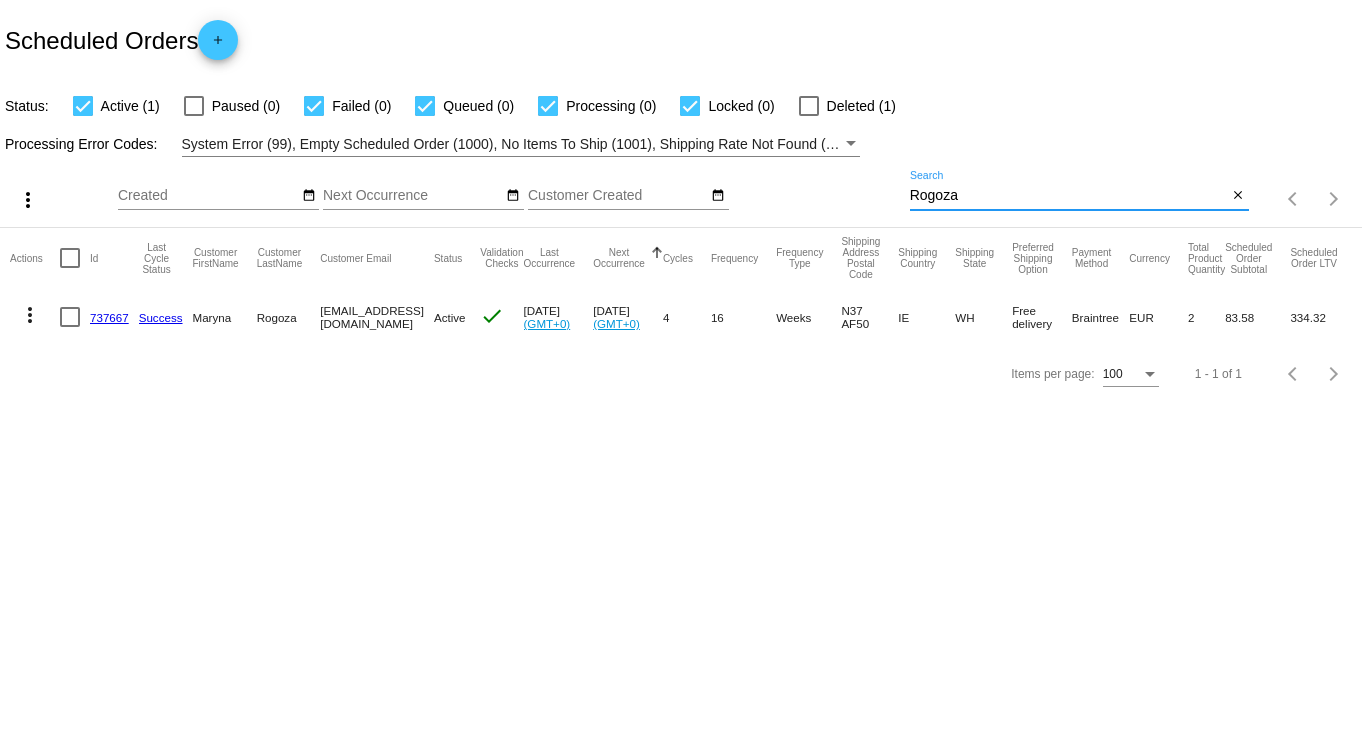 drag, startPoint x: 990, startPoint y: 194, endPoint x: 876, endPoint y: 190, distance: 114.07015 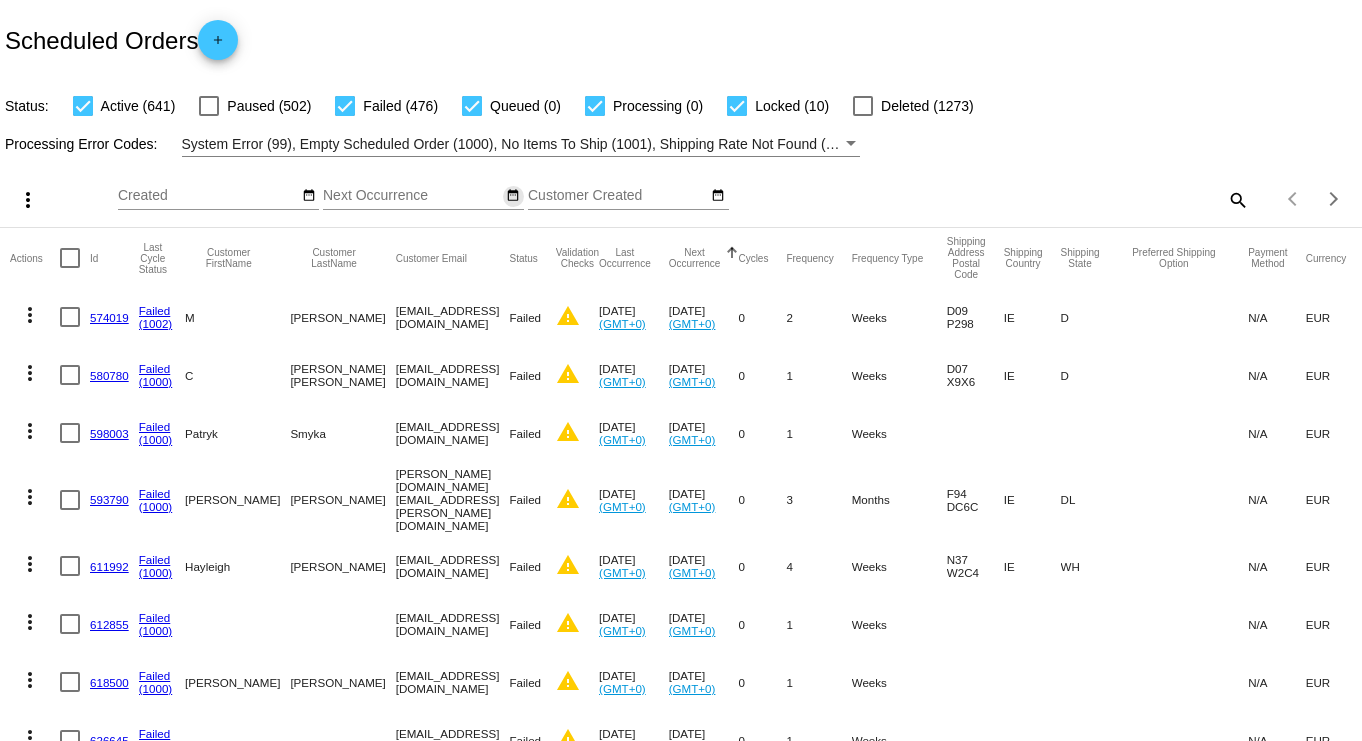 click on "date_range" 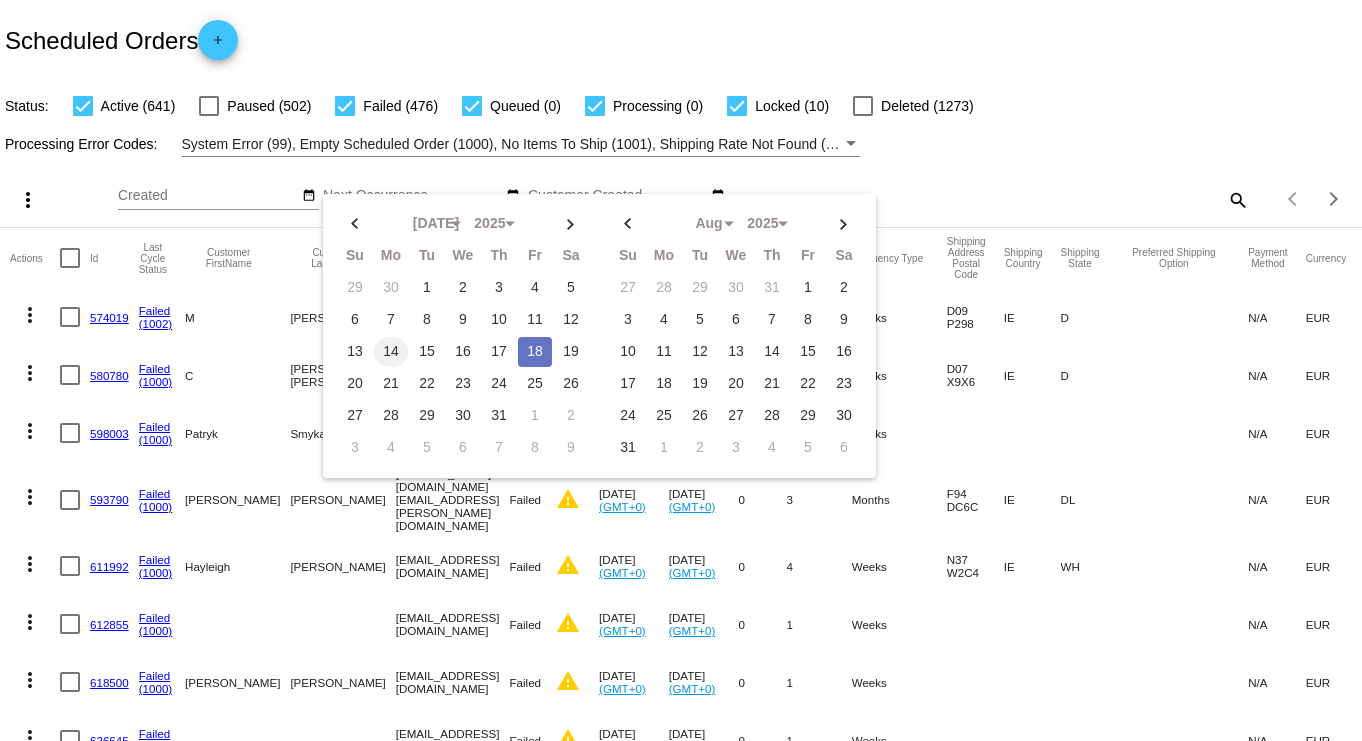 click on "14" 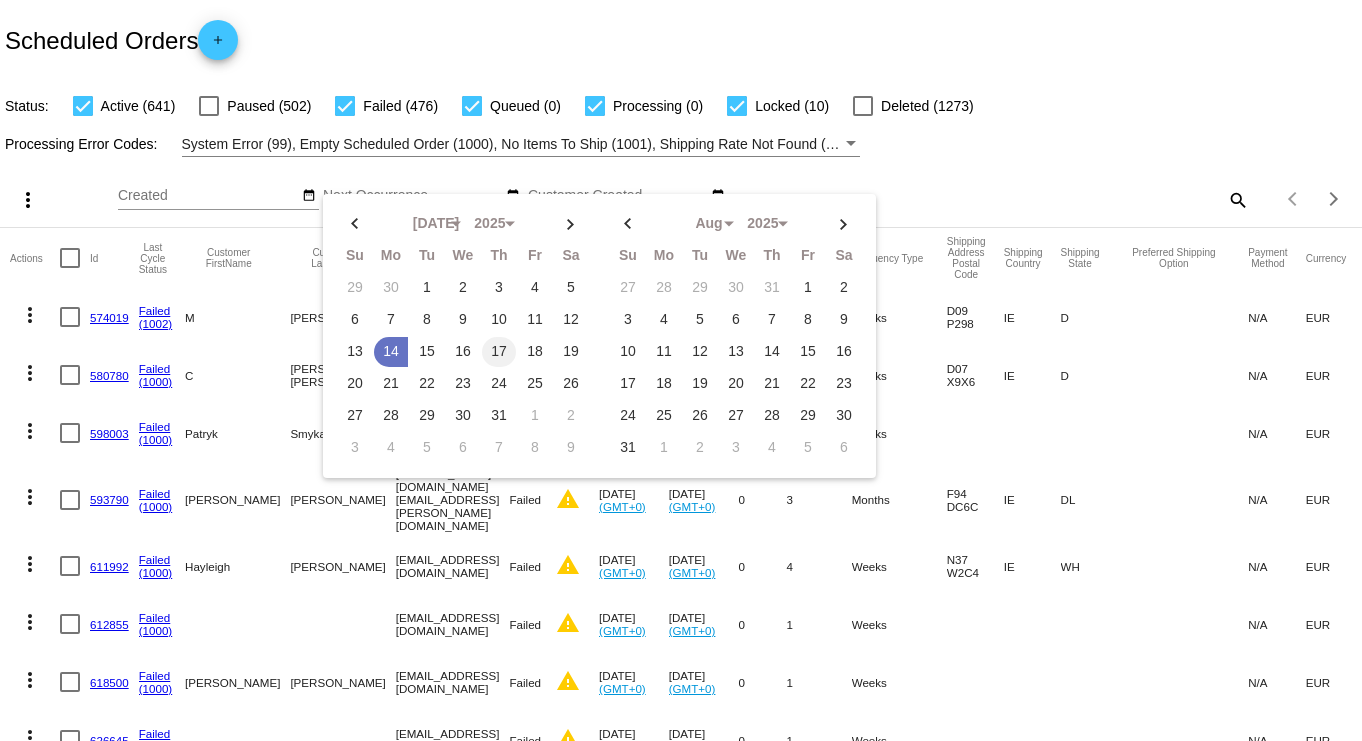 click on "17" 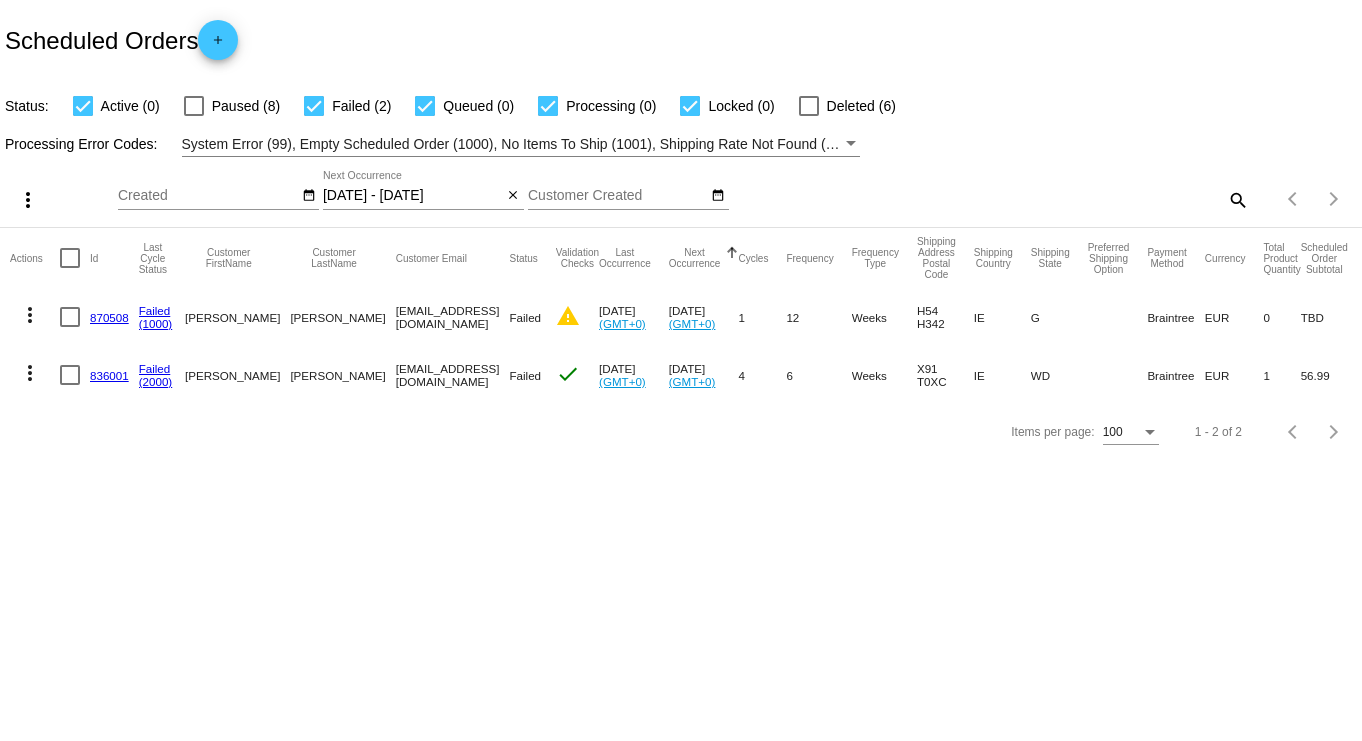 click at bounding box center [851, 144] 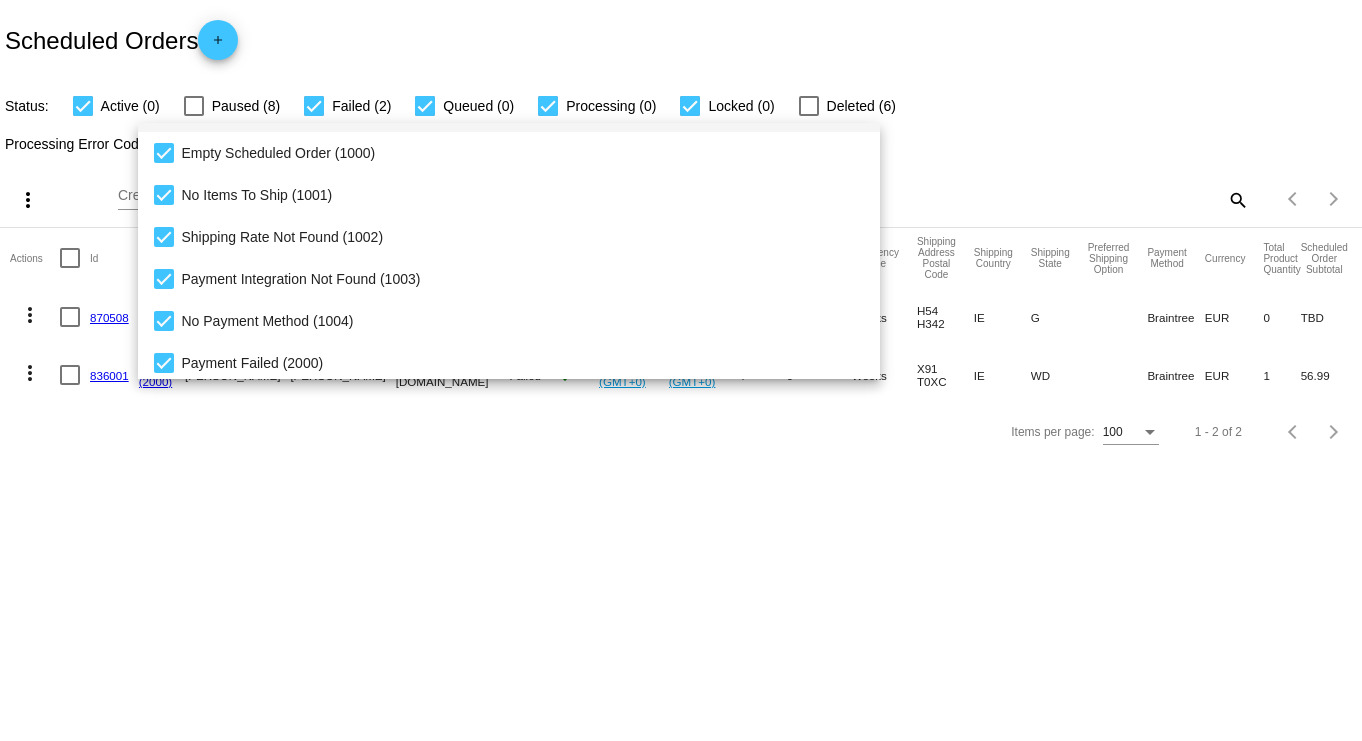scroll, scrollTop: 0, scrollLeft: 0, axis: both 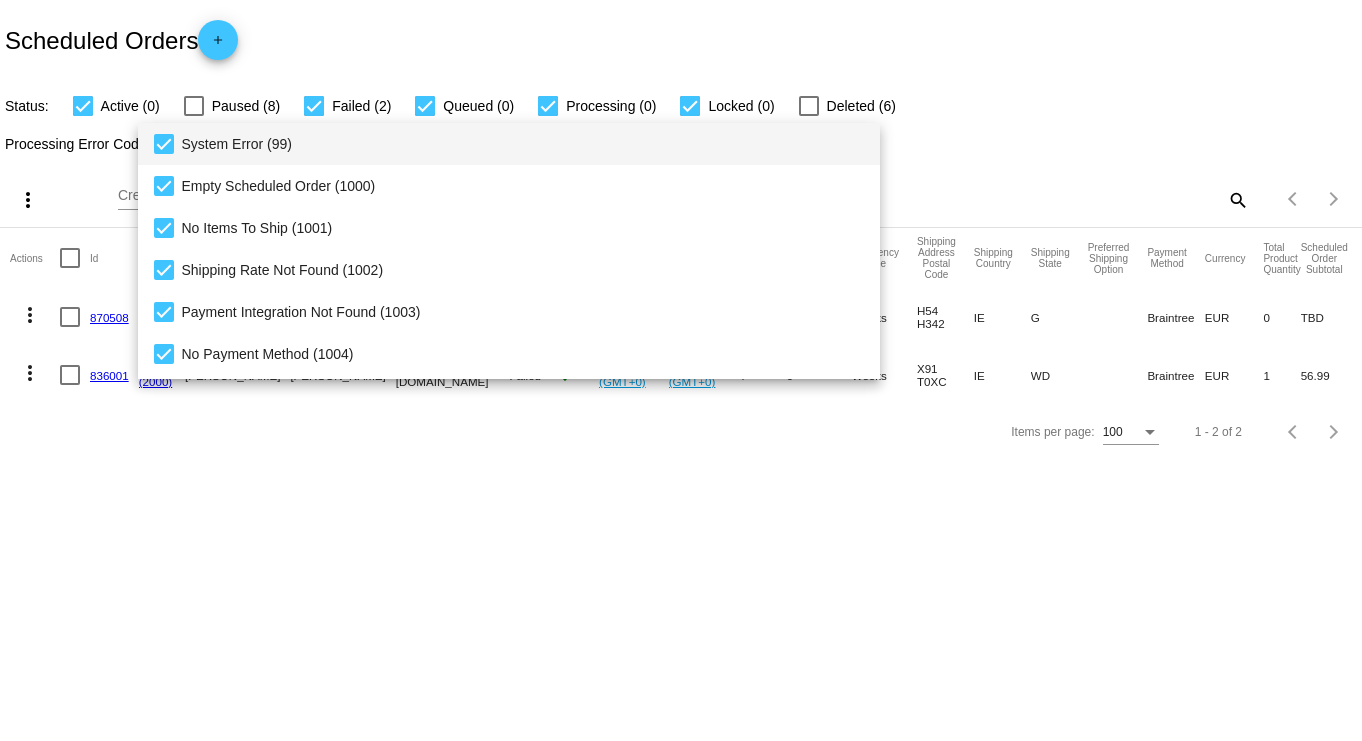 click at bounding box center [681, 370] 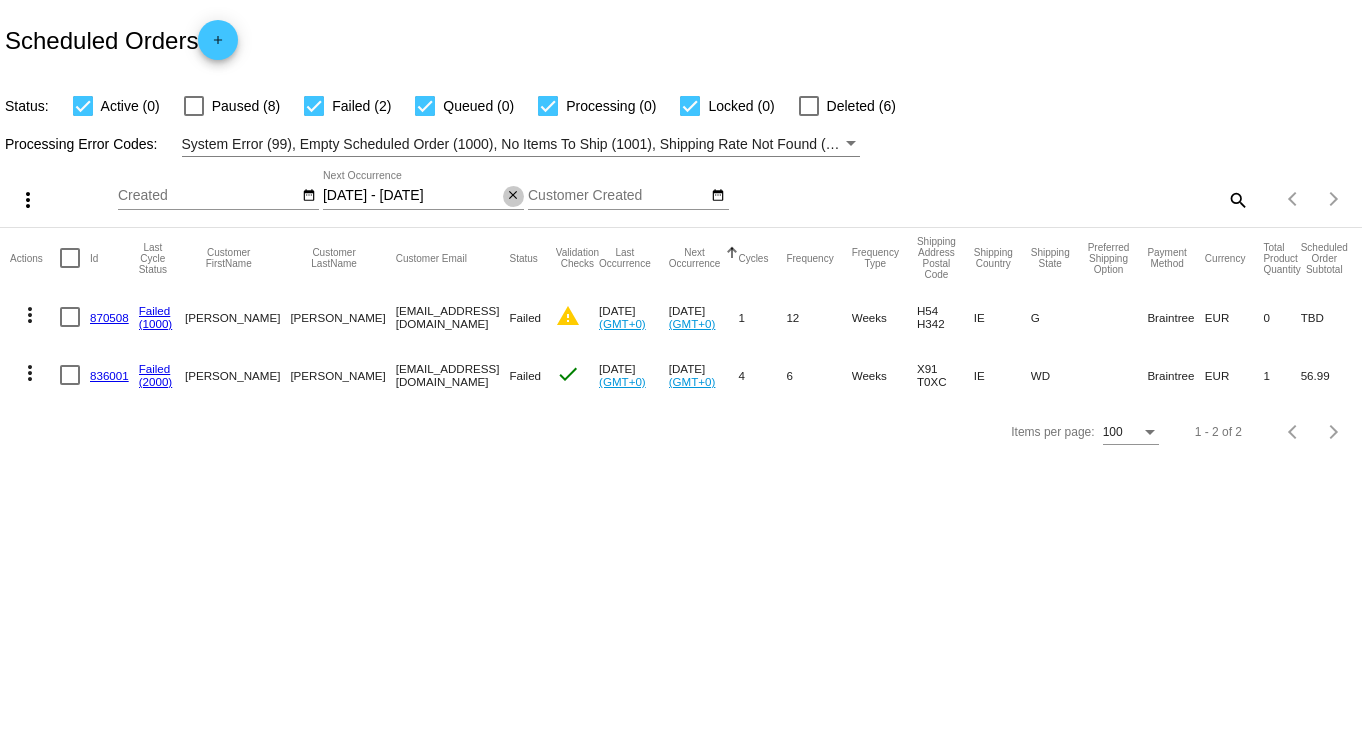 click on "close" 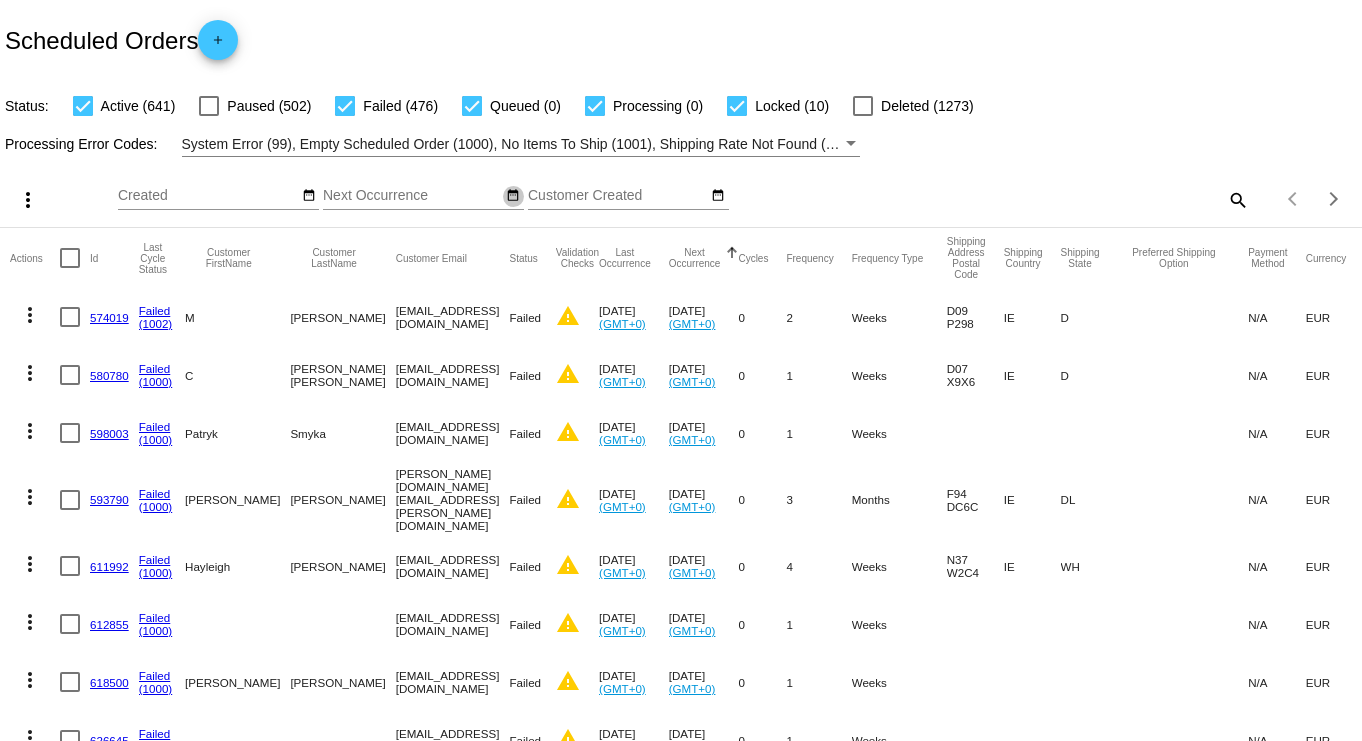 click on "date_range" 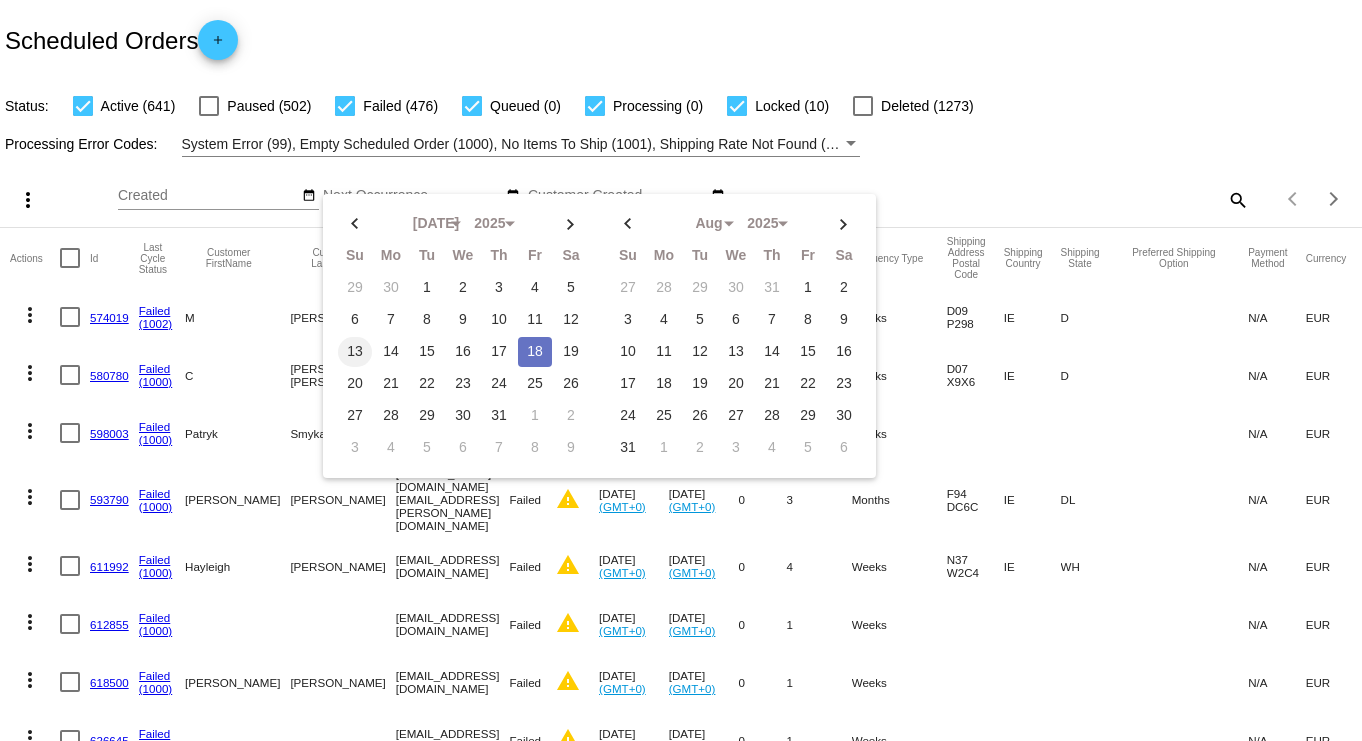 click on "13" 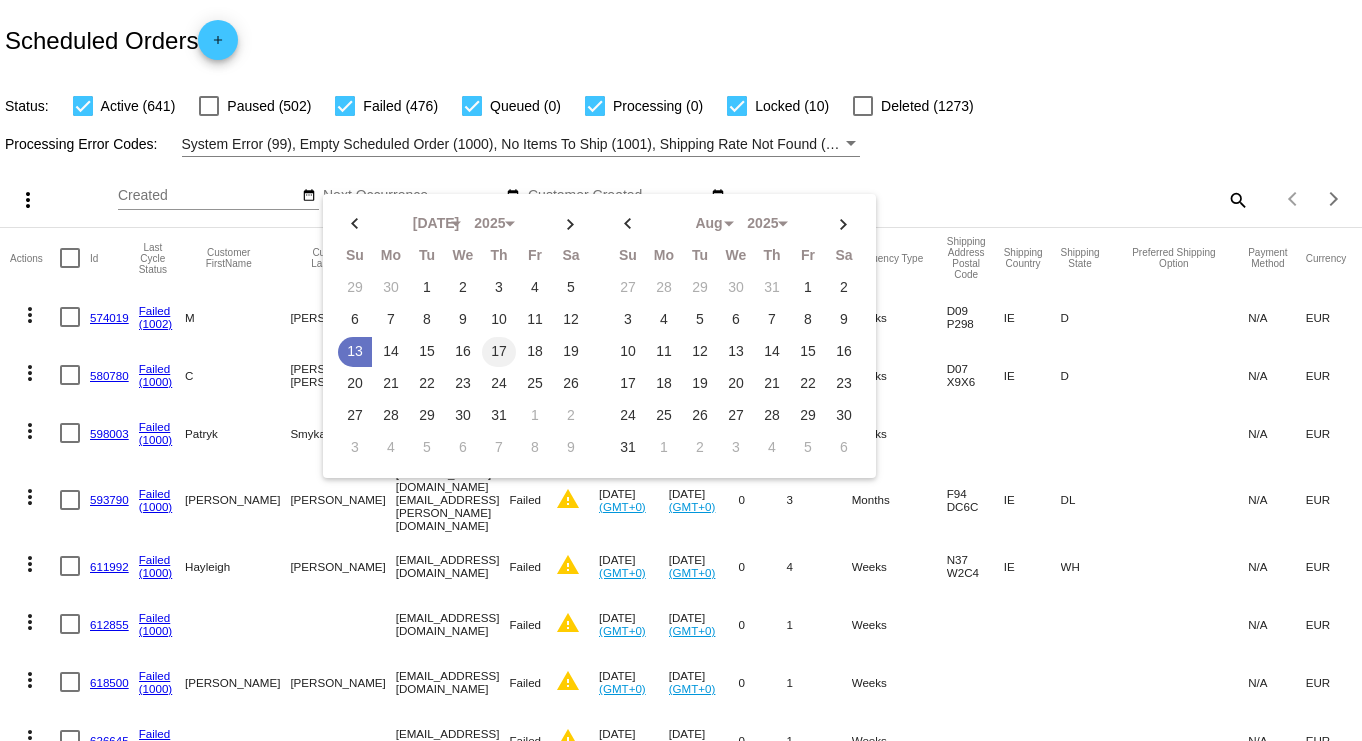 click on "17" 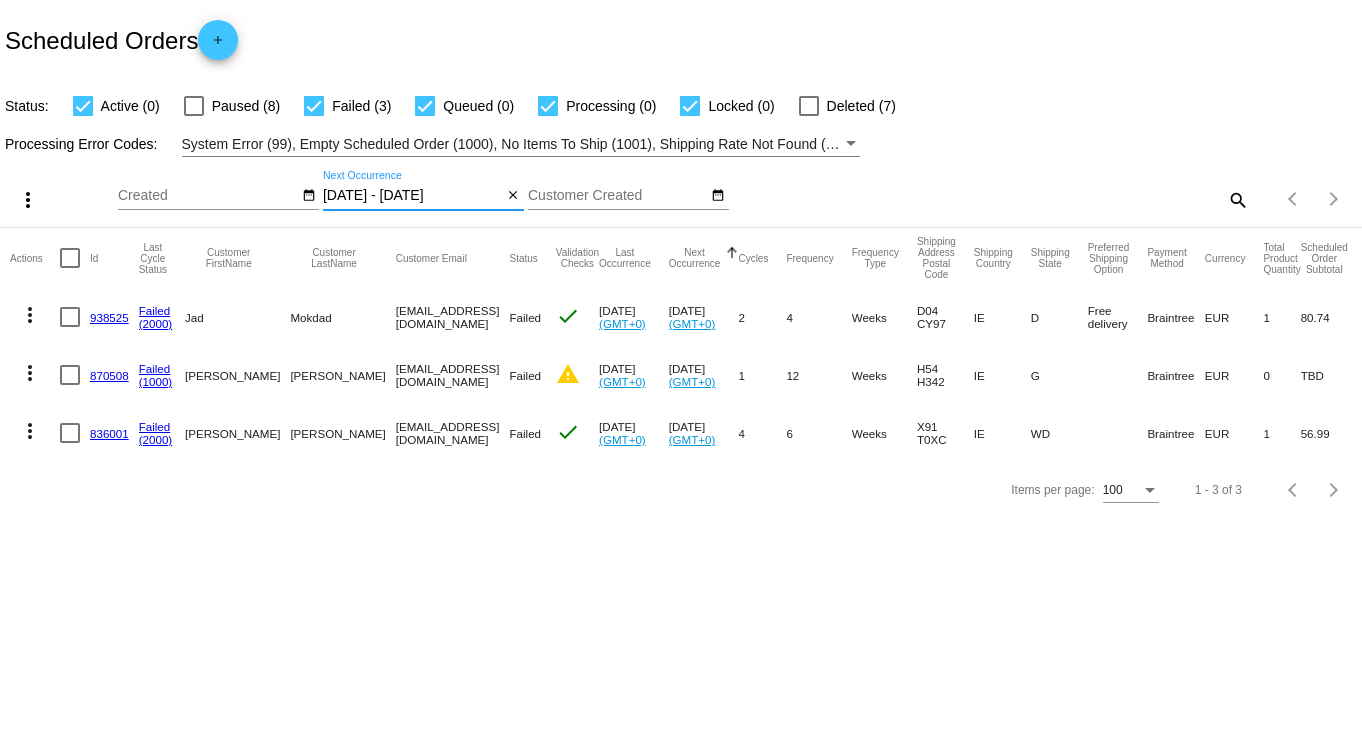 click on "07/13/2025 - 07/17/2025" at bounding box center [413, 196] 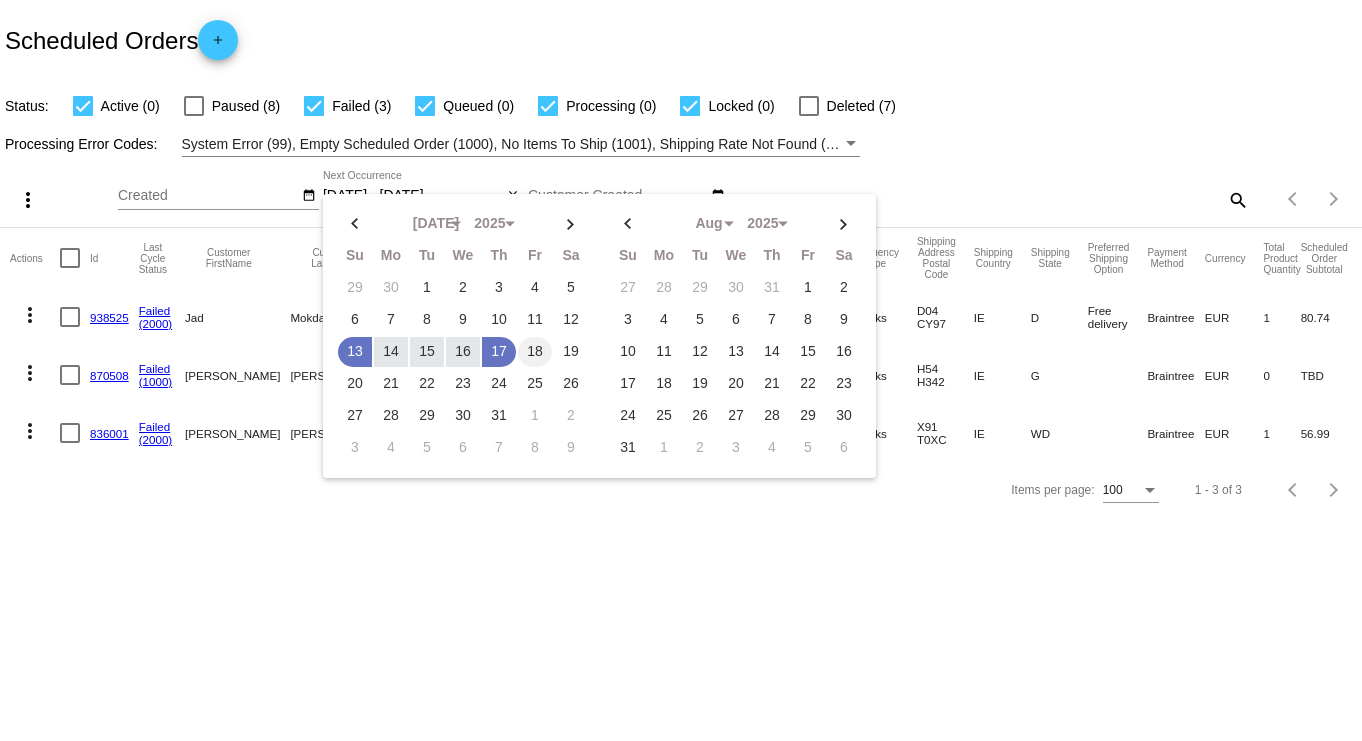 click on "18" 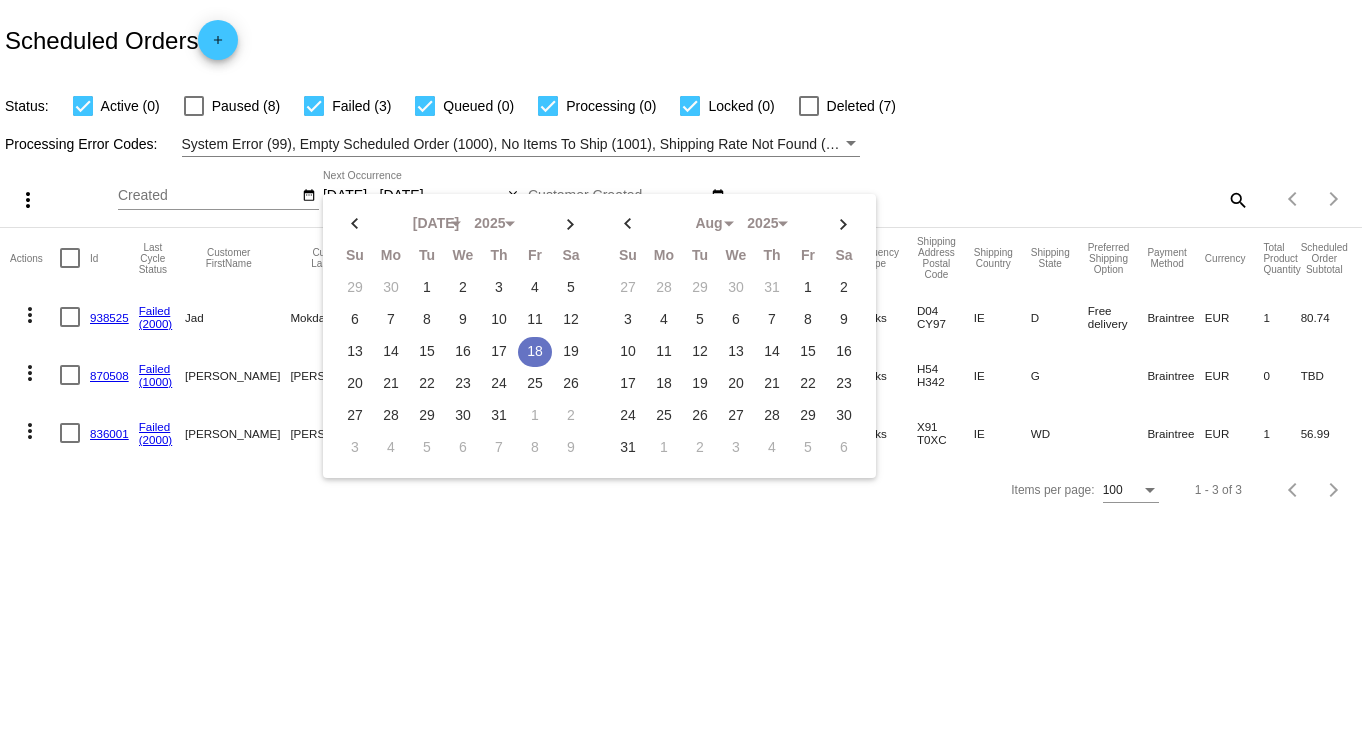 click on "18" 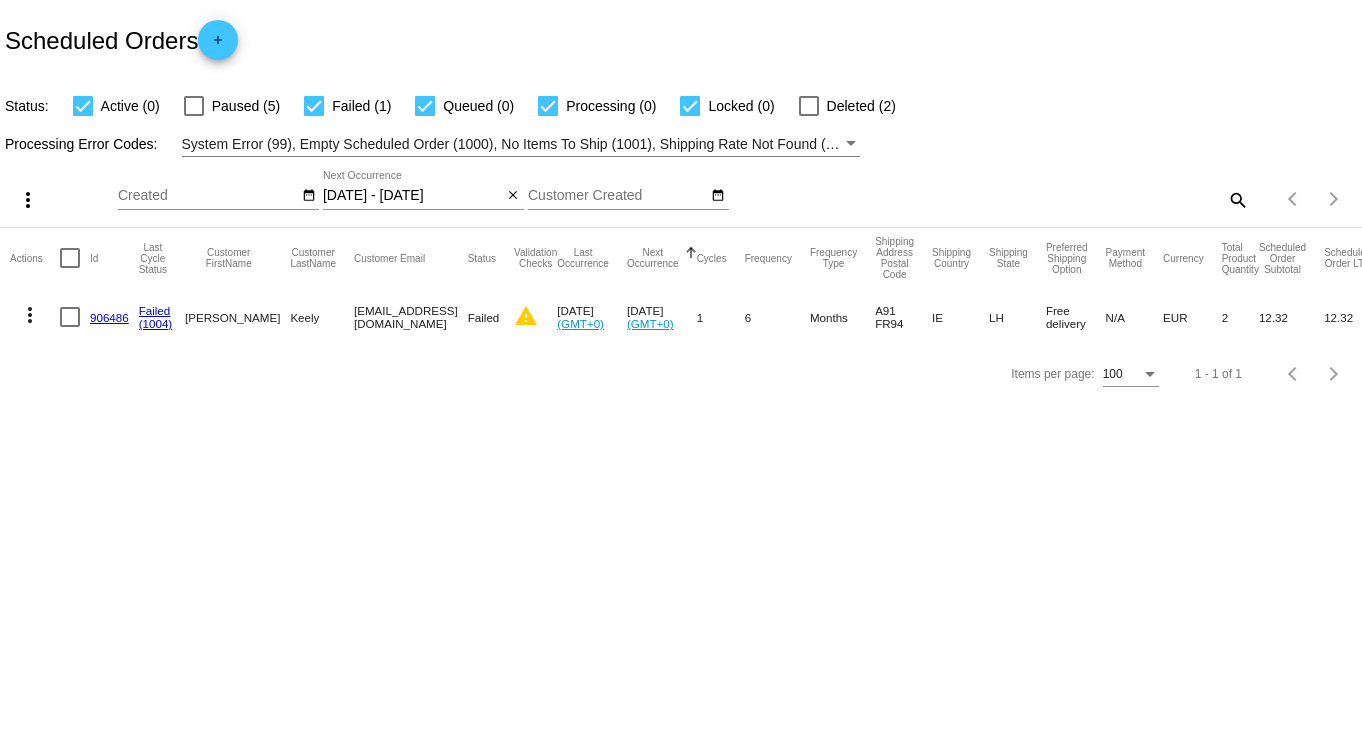 click on "System Error (99), Empty Scheduled Order (1000), No Items To Ship (1001), Shipping Rate Not Found (1002), Payment Integration Not Found (1003), No Payment Method (1004), Payment Failed (2000), Payment Gateway Communication Failure (2001), Client Order Creation Failure (3000), Client Order Update Failure (3001), Client Order Invalid (3002)" at bounding box center [1280, 144] 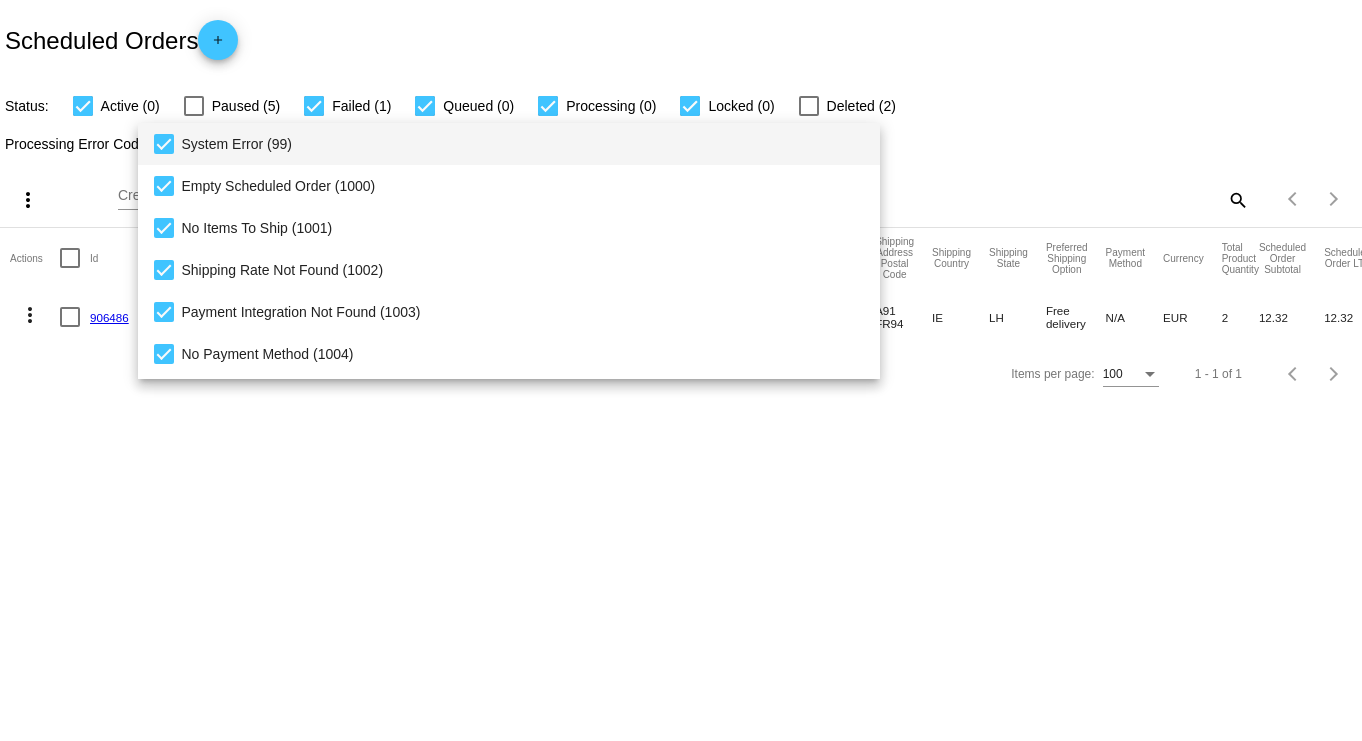 click at bounding box center (681, 370) 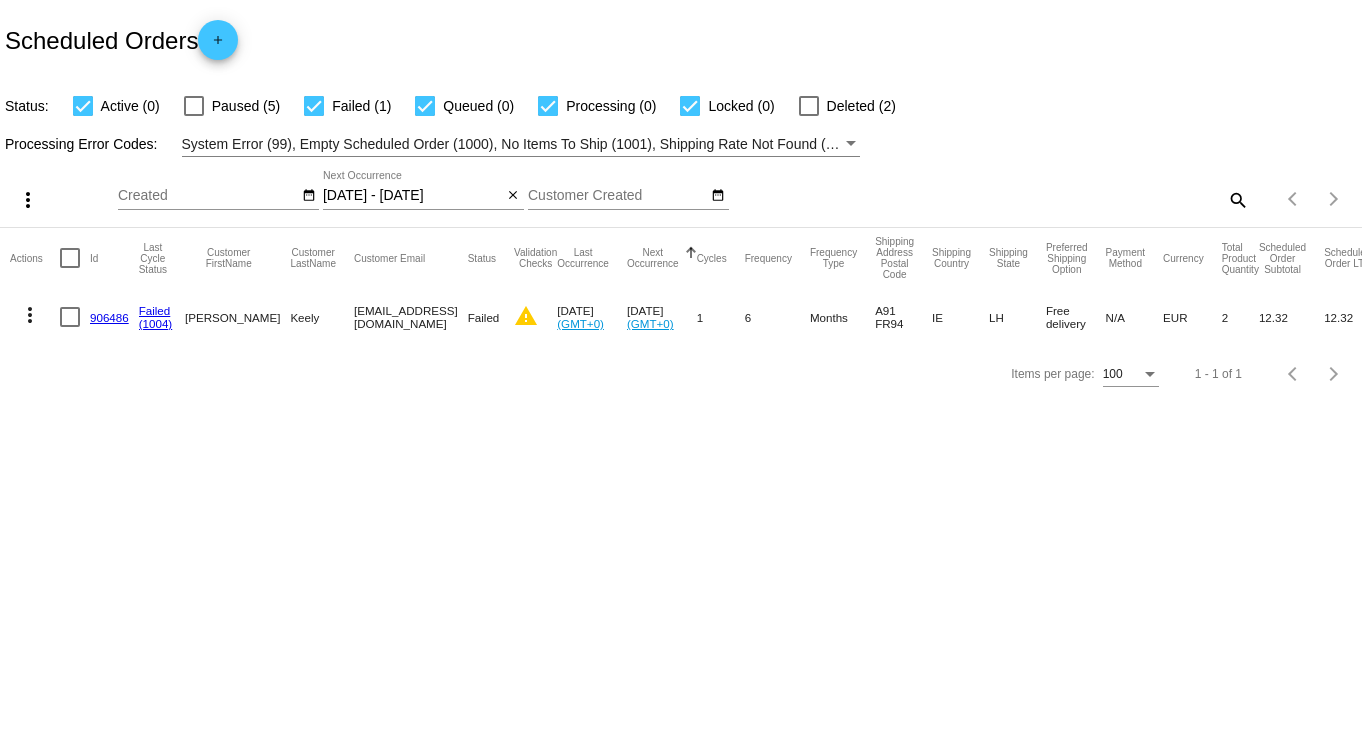 click on "07/18/2025 - 07/18/2025
Jul
Jan
Feb
Mar
Apr
Su" 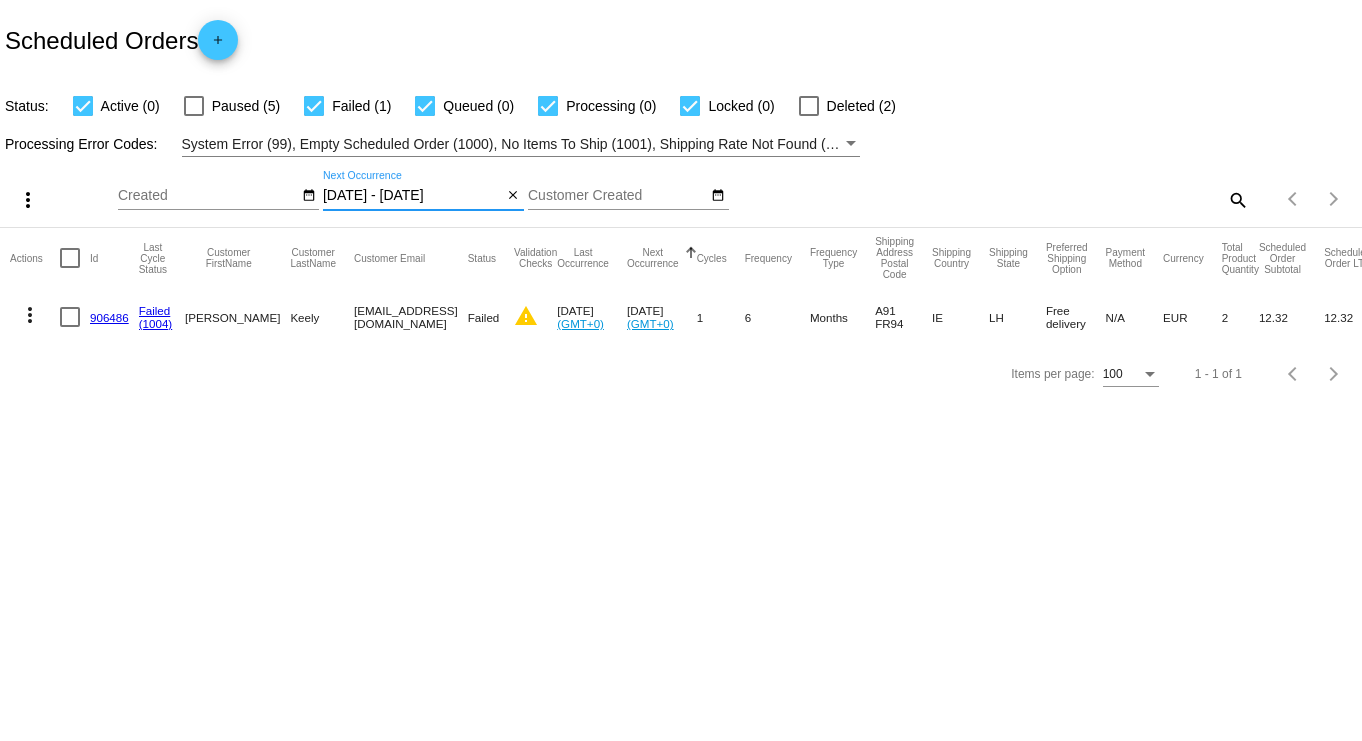 click on "07/18/2025 - 07/18/2025" at bounding box center (413, 196) 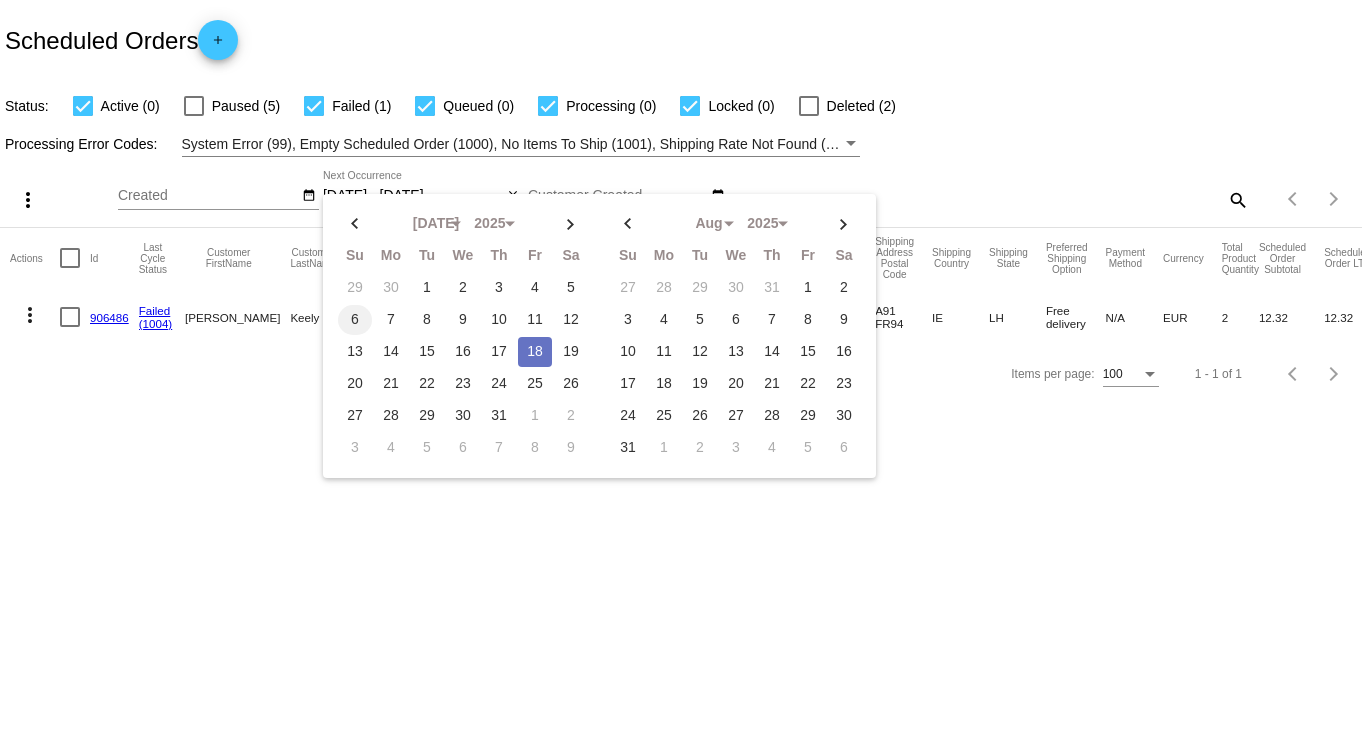 click on "6" 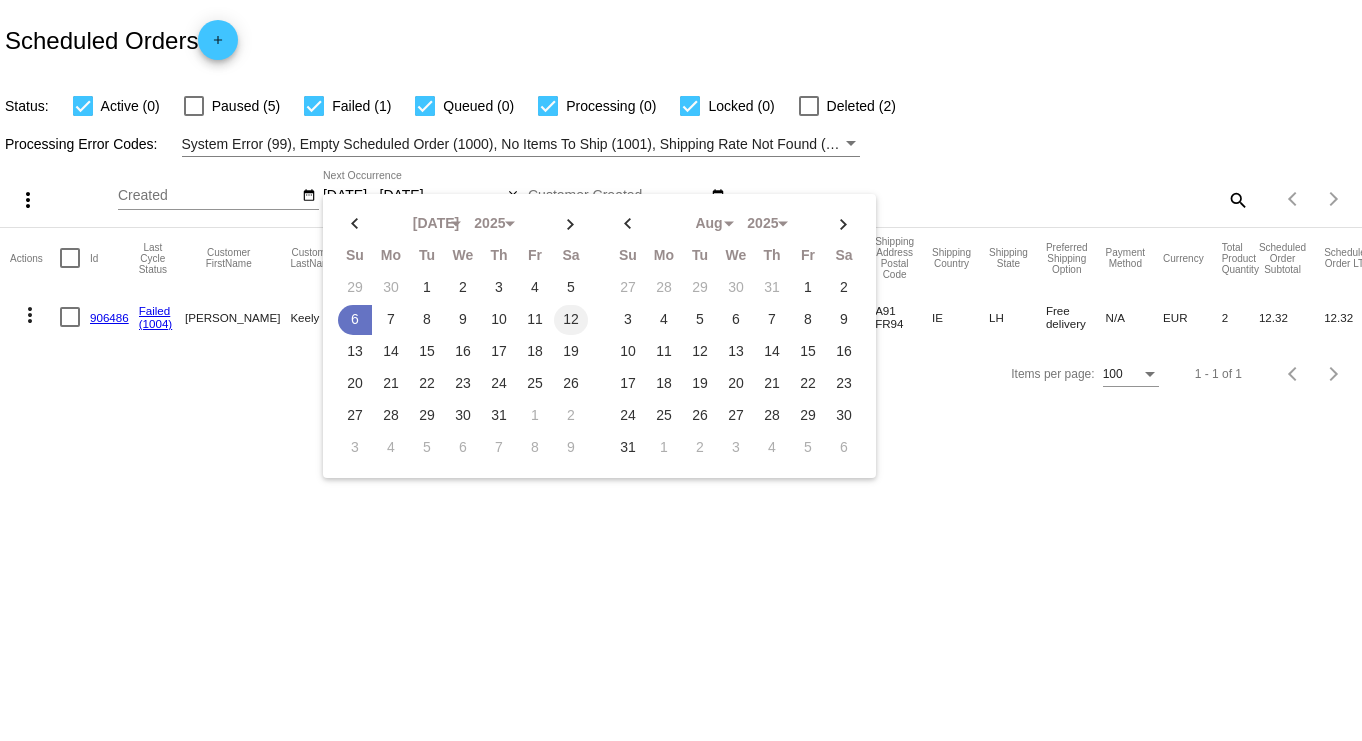 click on "12" 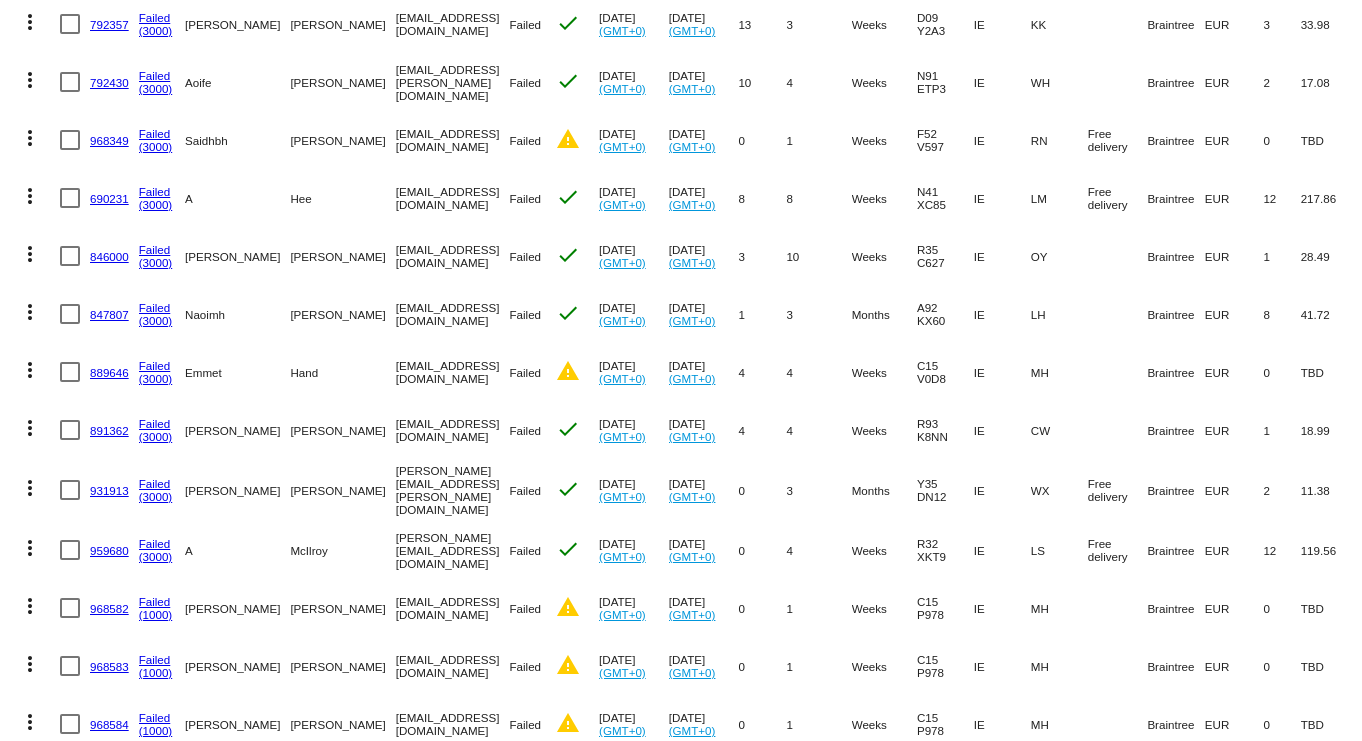 scroll, scrollTop: 295, scrollLeft: 0, axis: vertical 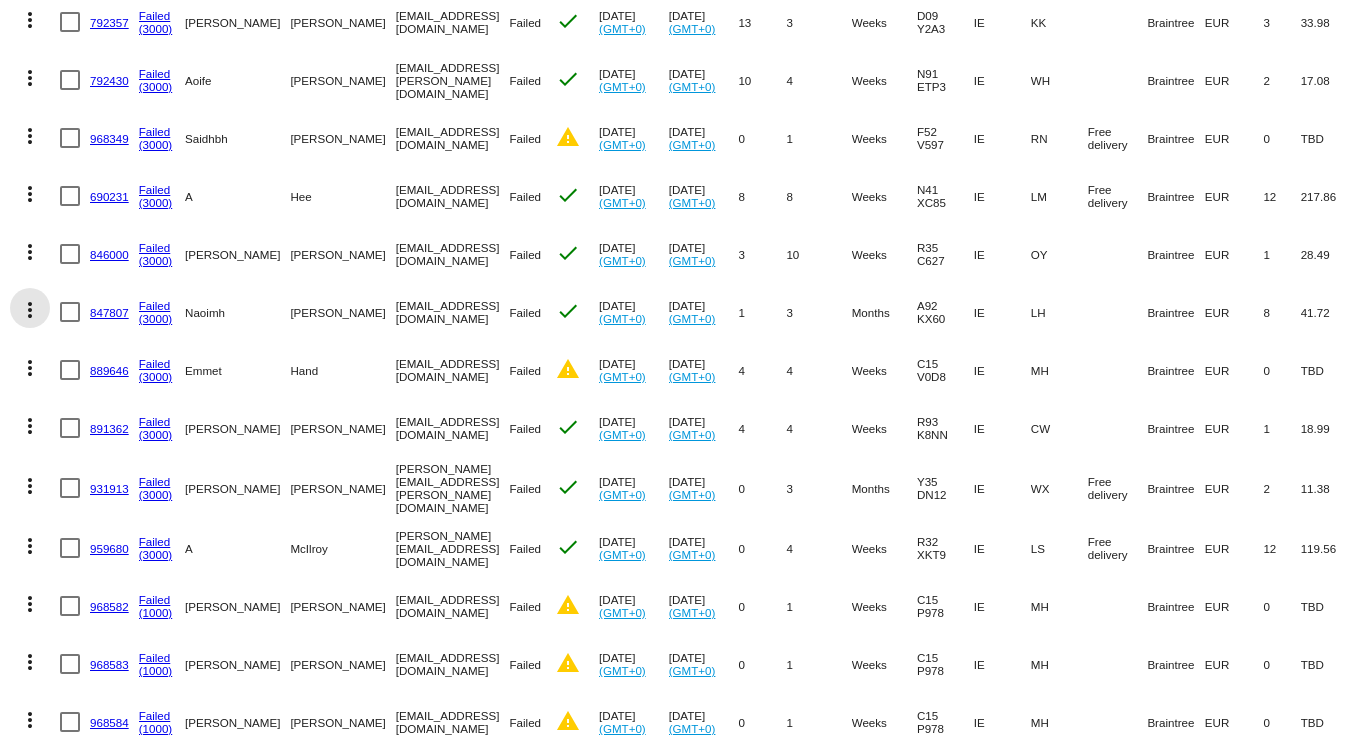 click on "more_vert" 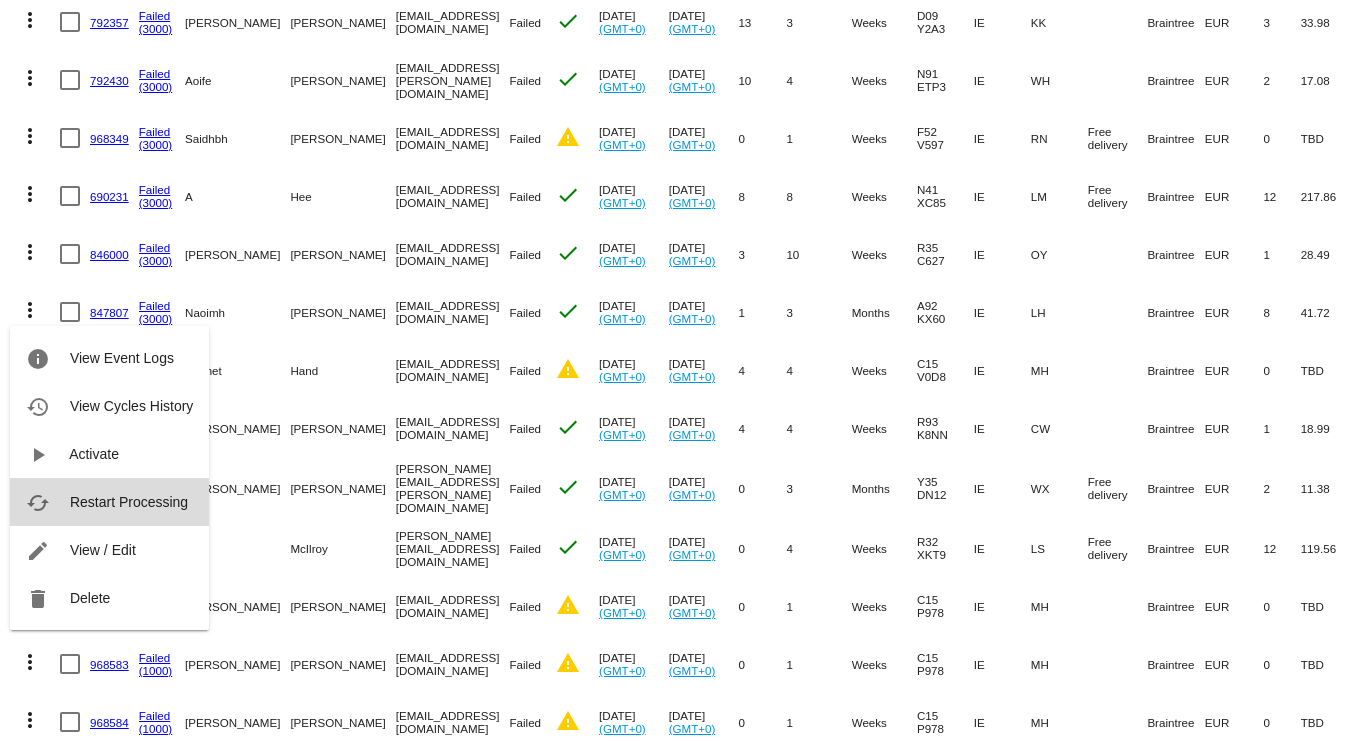 click on "Restart Processing" at bounding box center [129, 502] 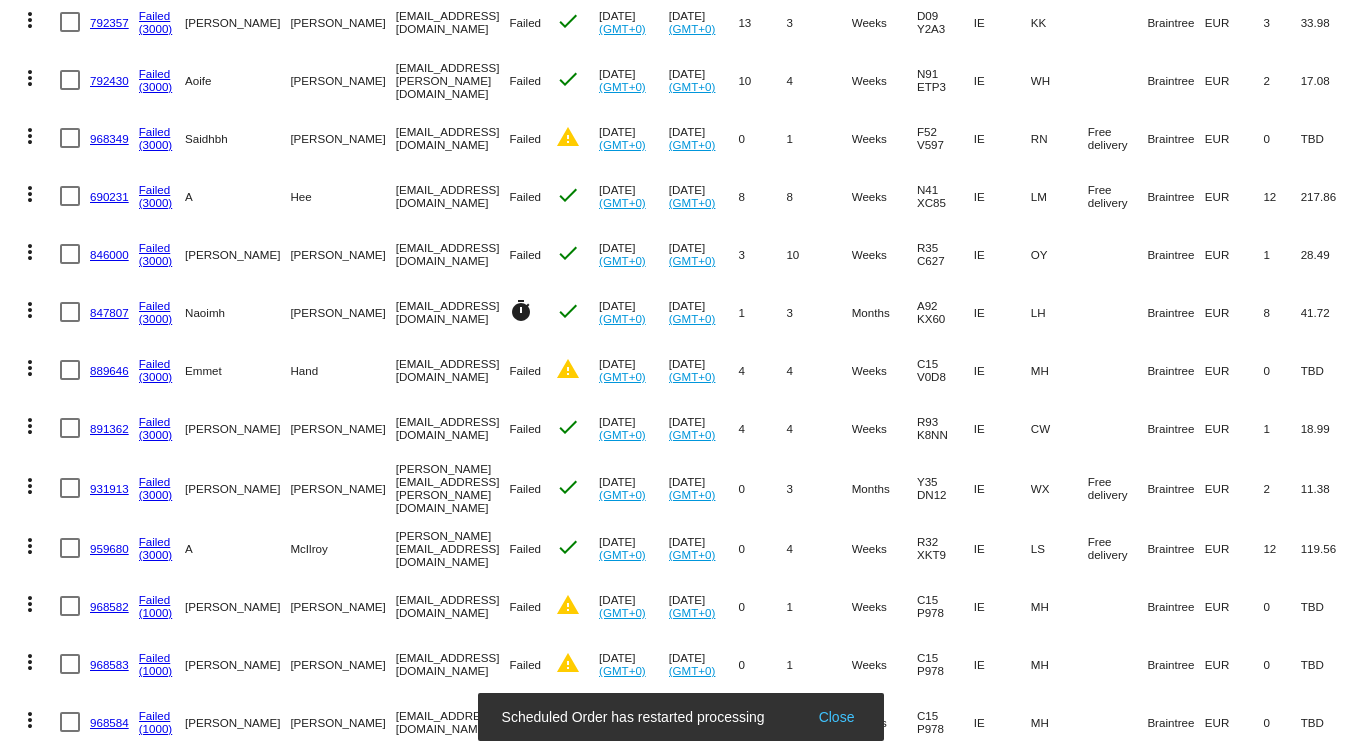 click on "more_vert" 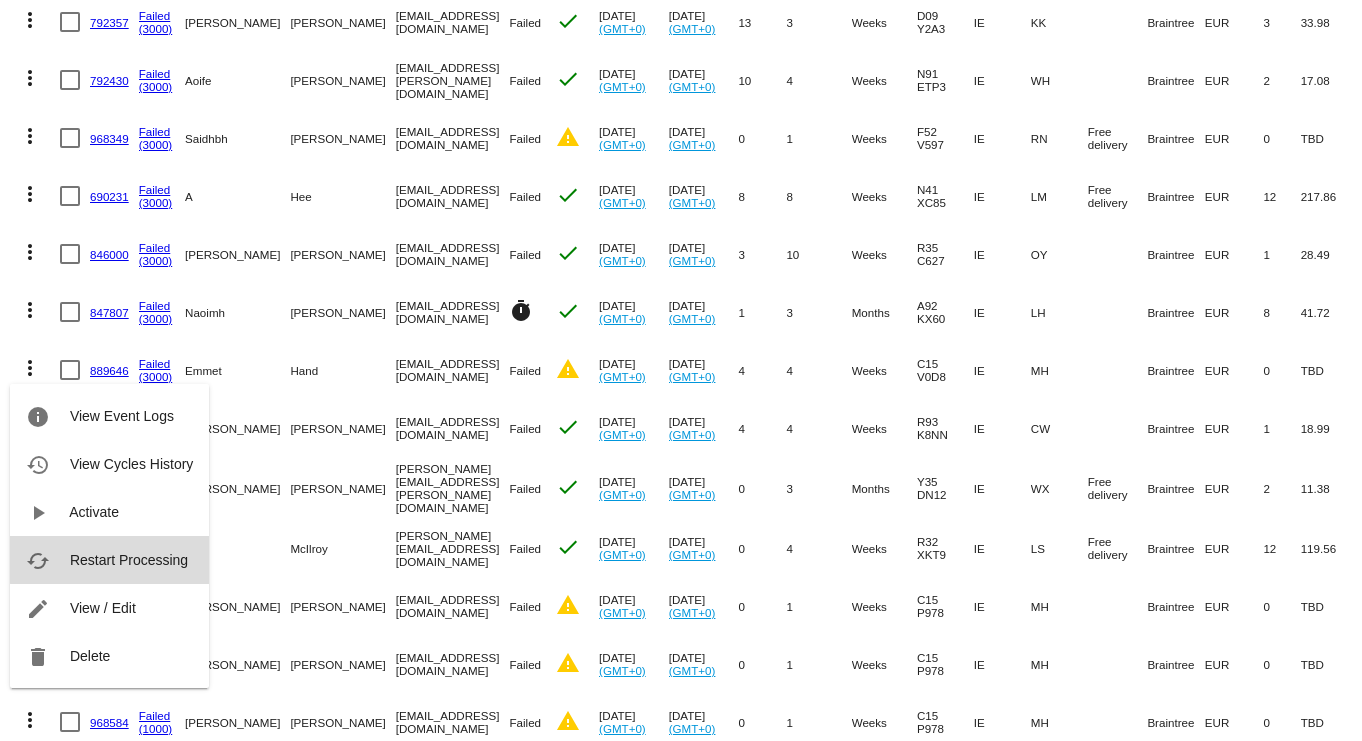 click on "Restart Processing" at bounding box center [129, 560] 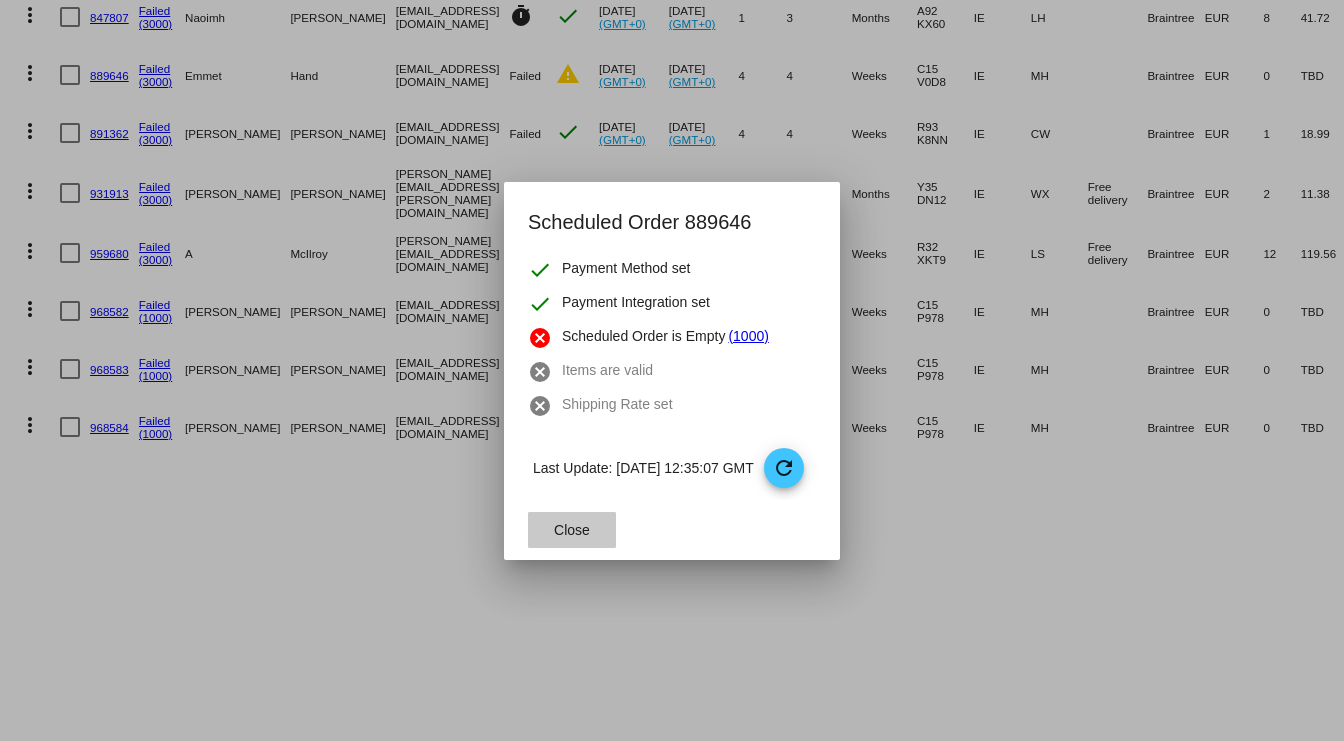 click on "Close" 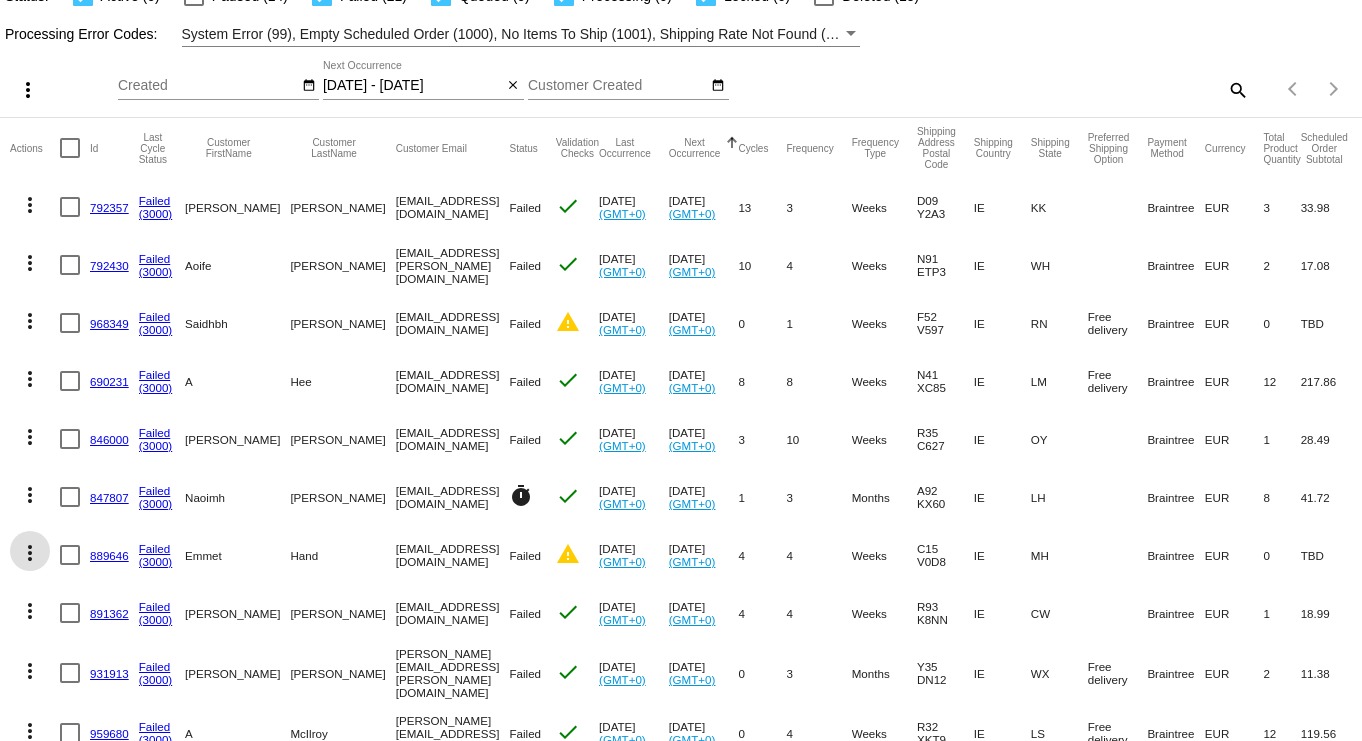 scroll, scrollTop: 101, scrollLeft: 0, axis: vertical 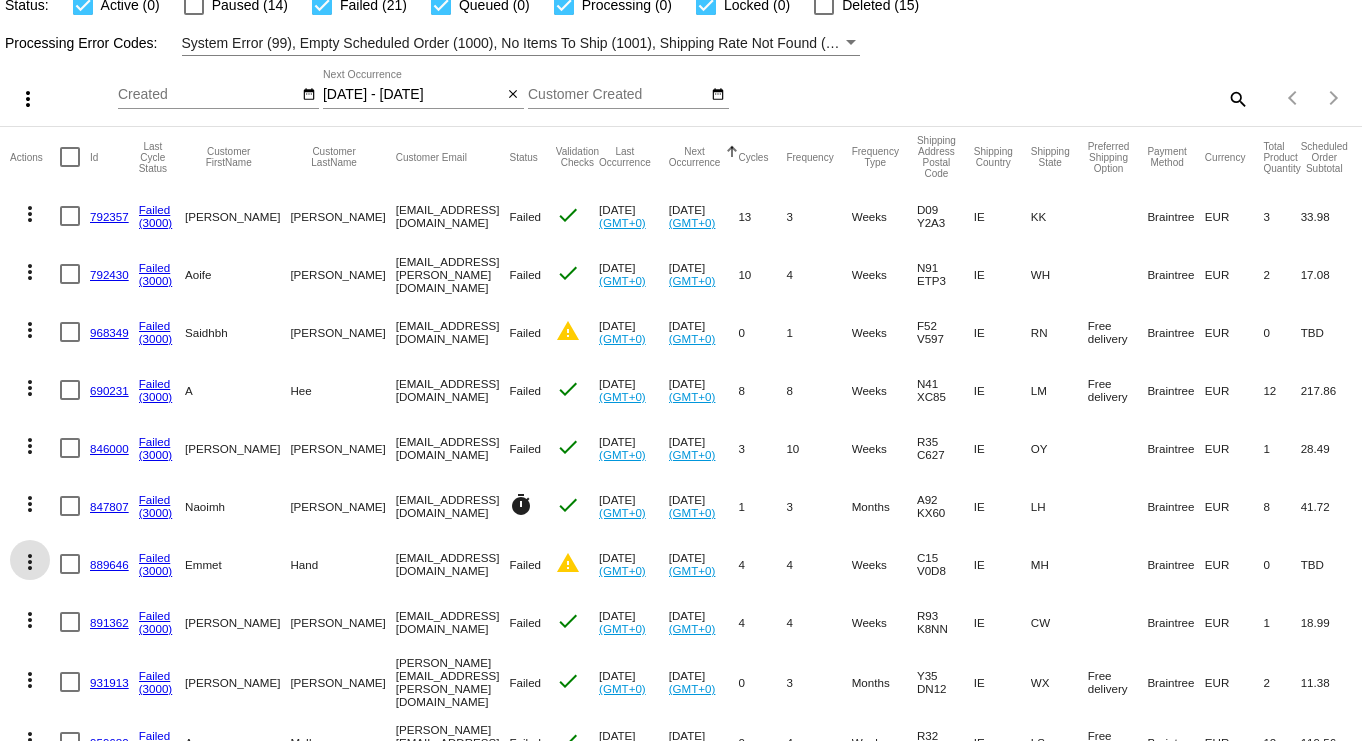 click on "more_vert" 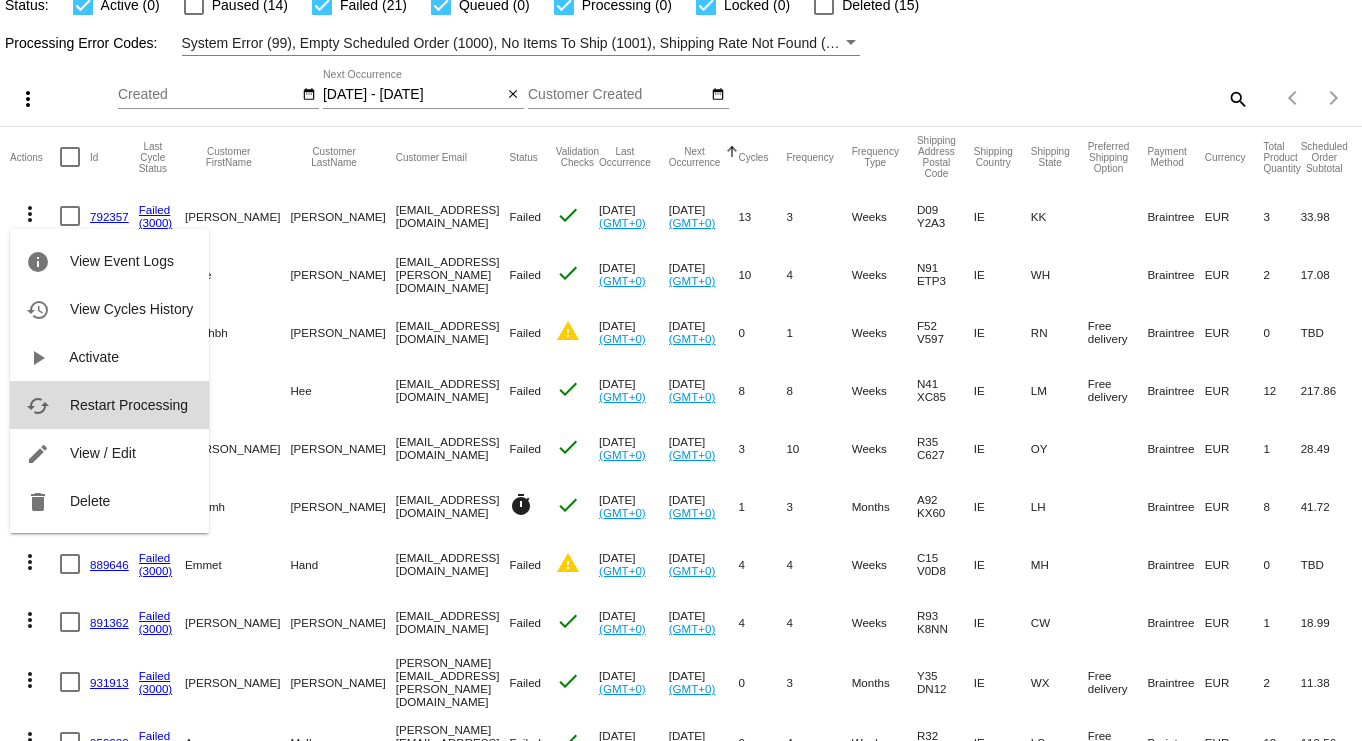 click on "Restart Processing" at bounding box center [129, 405] 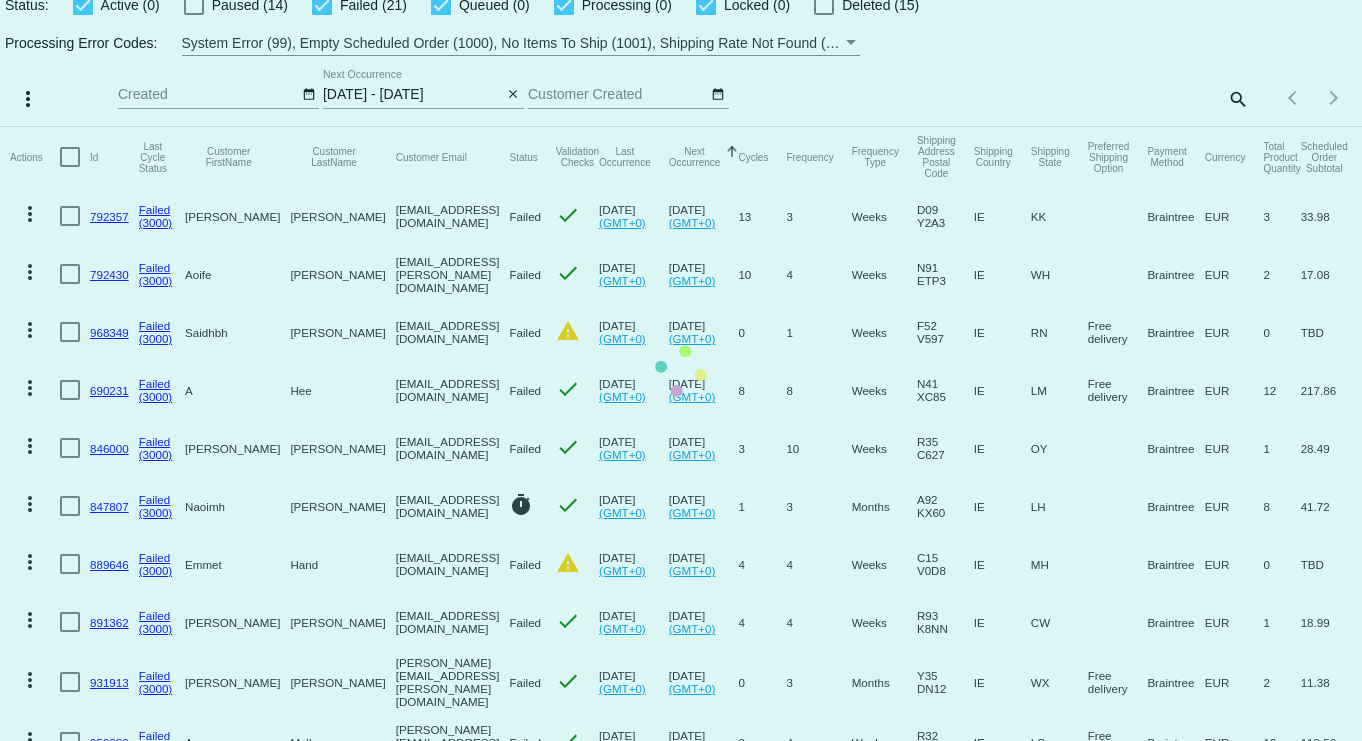 click on "Actions
Id   Last Cycle Status   Customer FirstName   Customer LastName   Customer Email   Status   Validation Checks   Last Occurrence   Next Occurrence   Sorted by NextOccurrenceUtc ascending  Cycles   Frequency   Frequency Type   Shipping Address Postal Code
Shipping Country
Shipping State
Preferred Shipping Option
Payment Method   Currency   Total Product Quantity   Scheduled Order Subtotal
Scheduled Order LTV
more_vert
792357
Failed
(3000)
Anita
Foran
shebanadira@gmail.com
Failed
check
Jul 6 2025
(GMT+0)
Jul 6 2025
(GMT+0)
13  3  Weeks  D09 Y2A3  IE  KK    Braintree  EUR  3  33.98  441.74
more_vert" 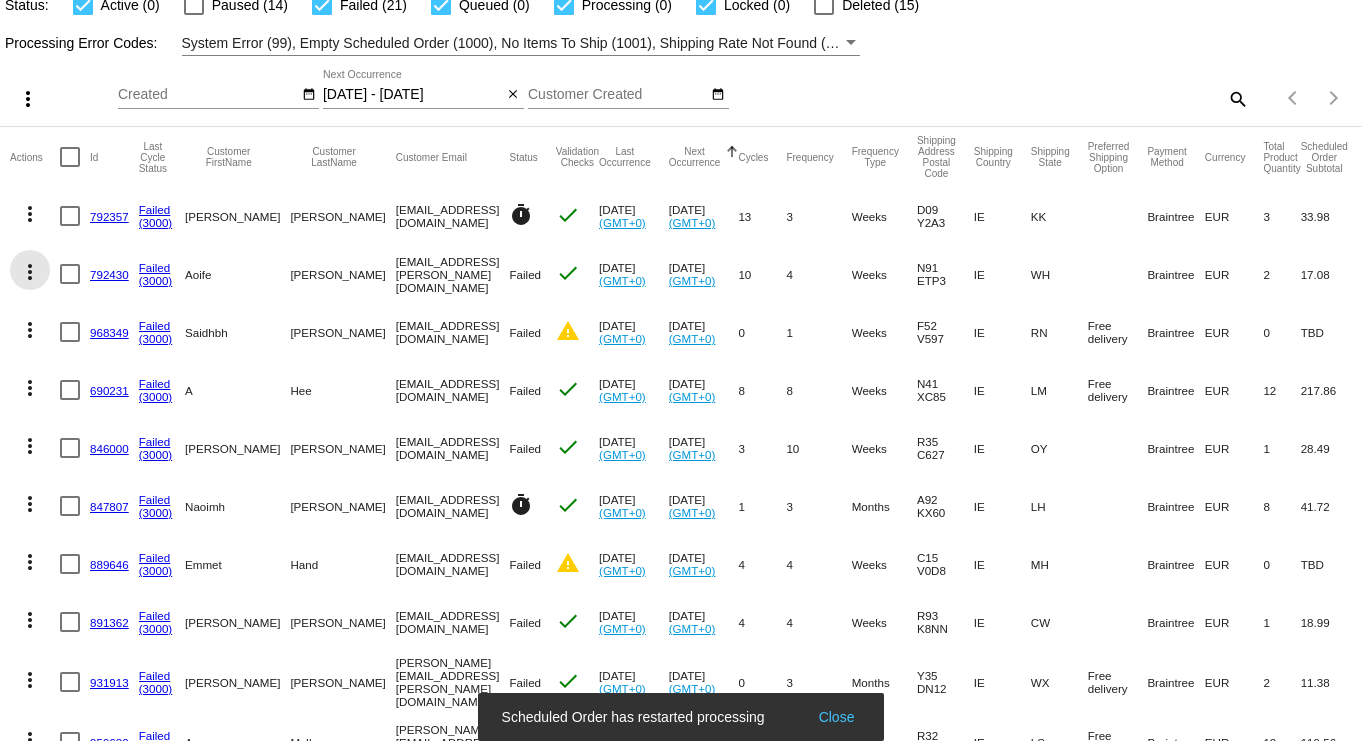 click on "more_vert" 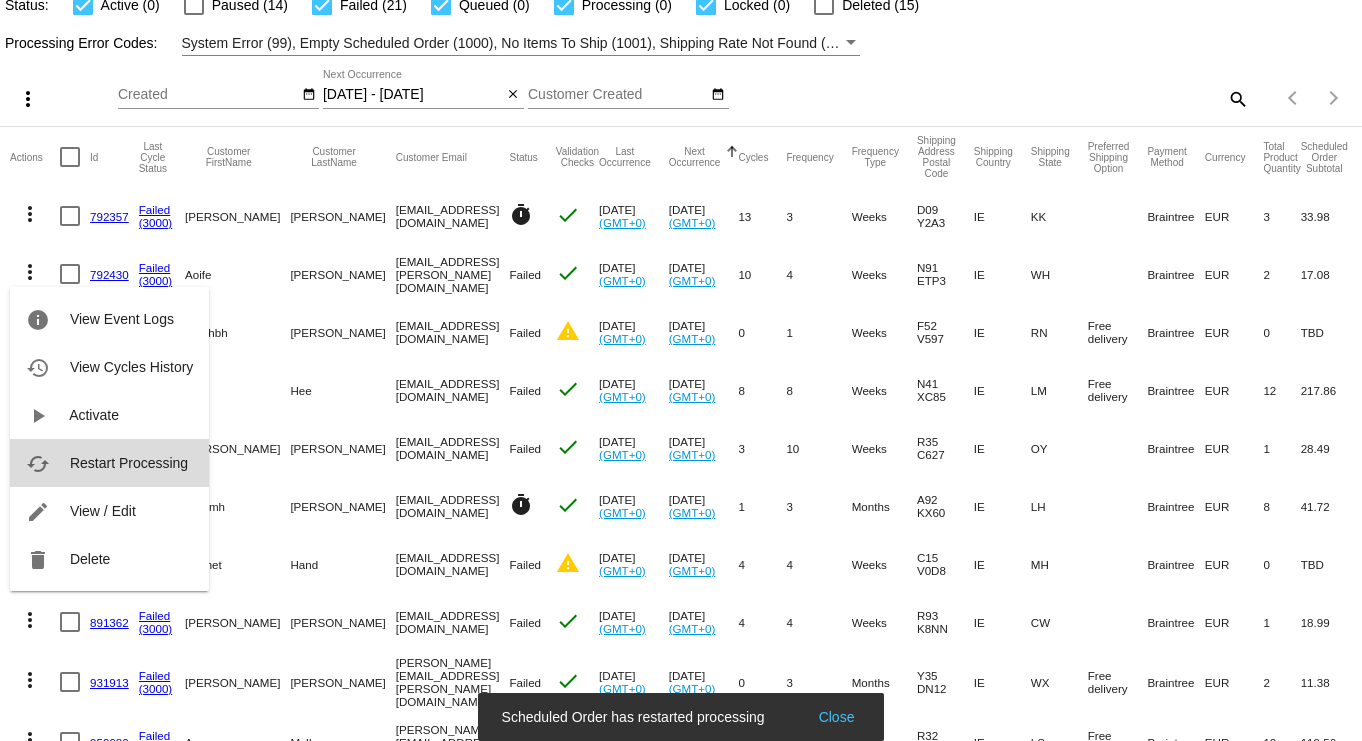 click on "Restart Processing" at bounding box center [129, 463] 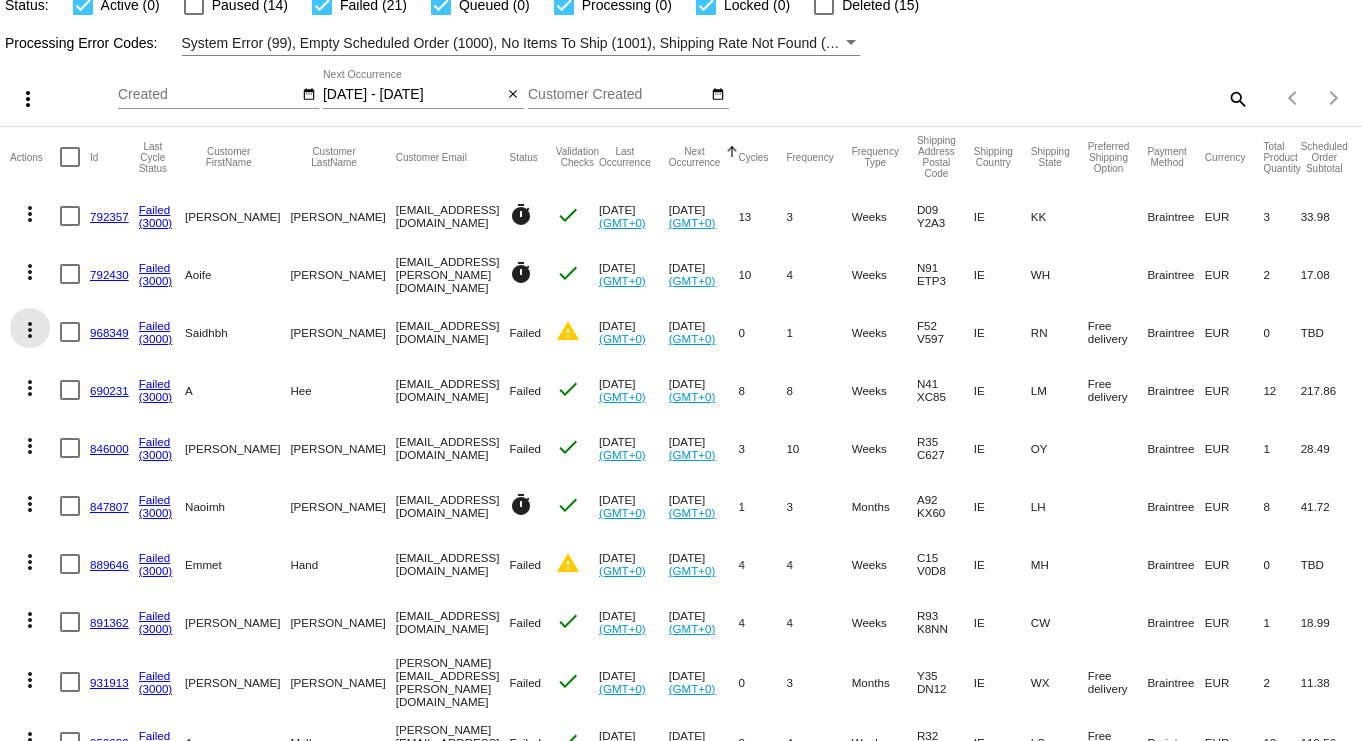 click on "more_vert" 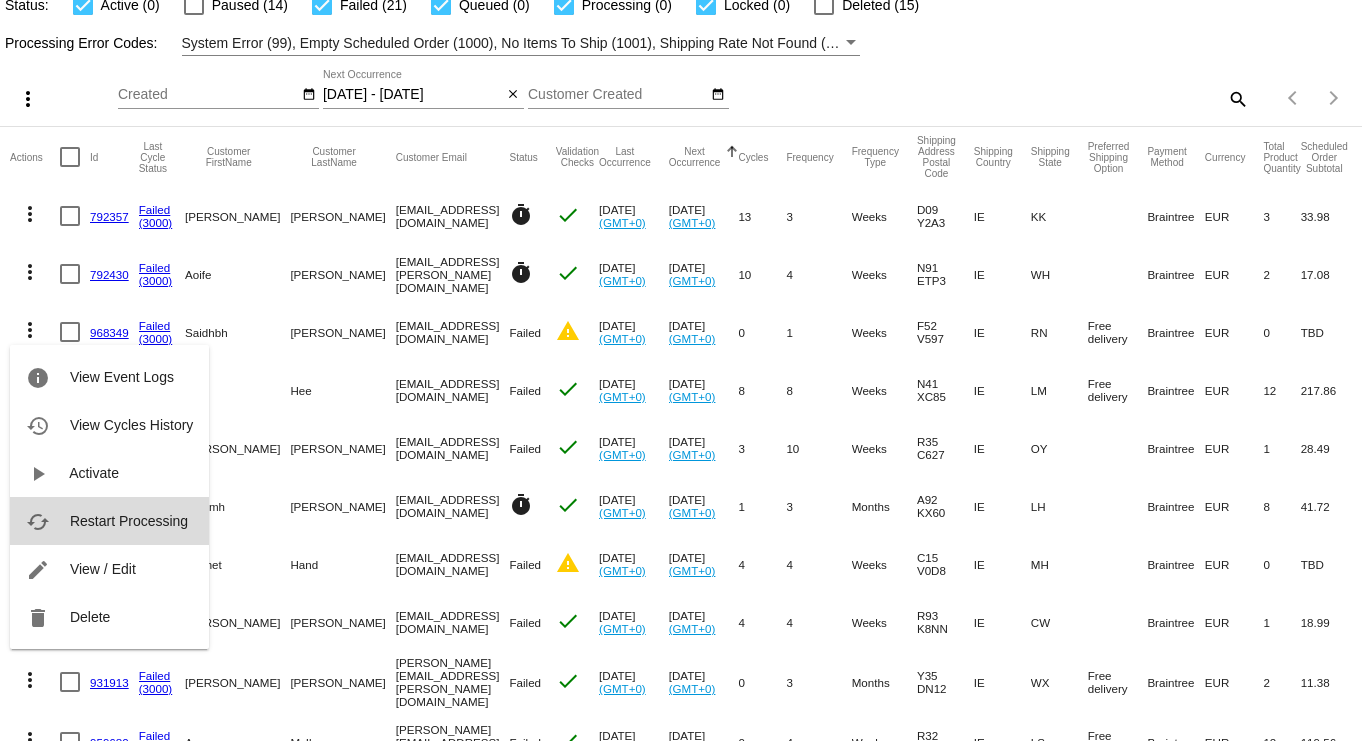 click on "Restart Processing" at bounding box center [129, 521] 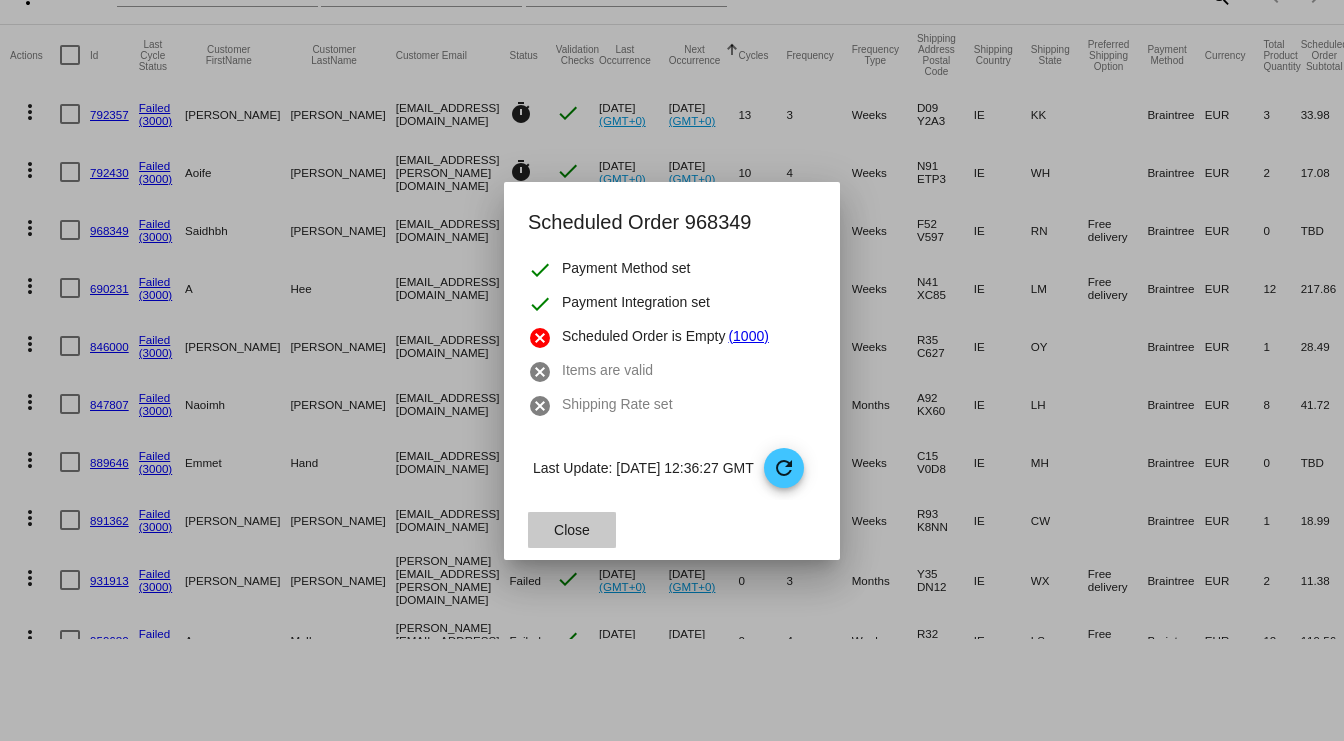 click on "Close" 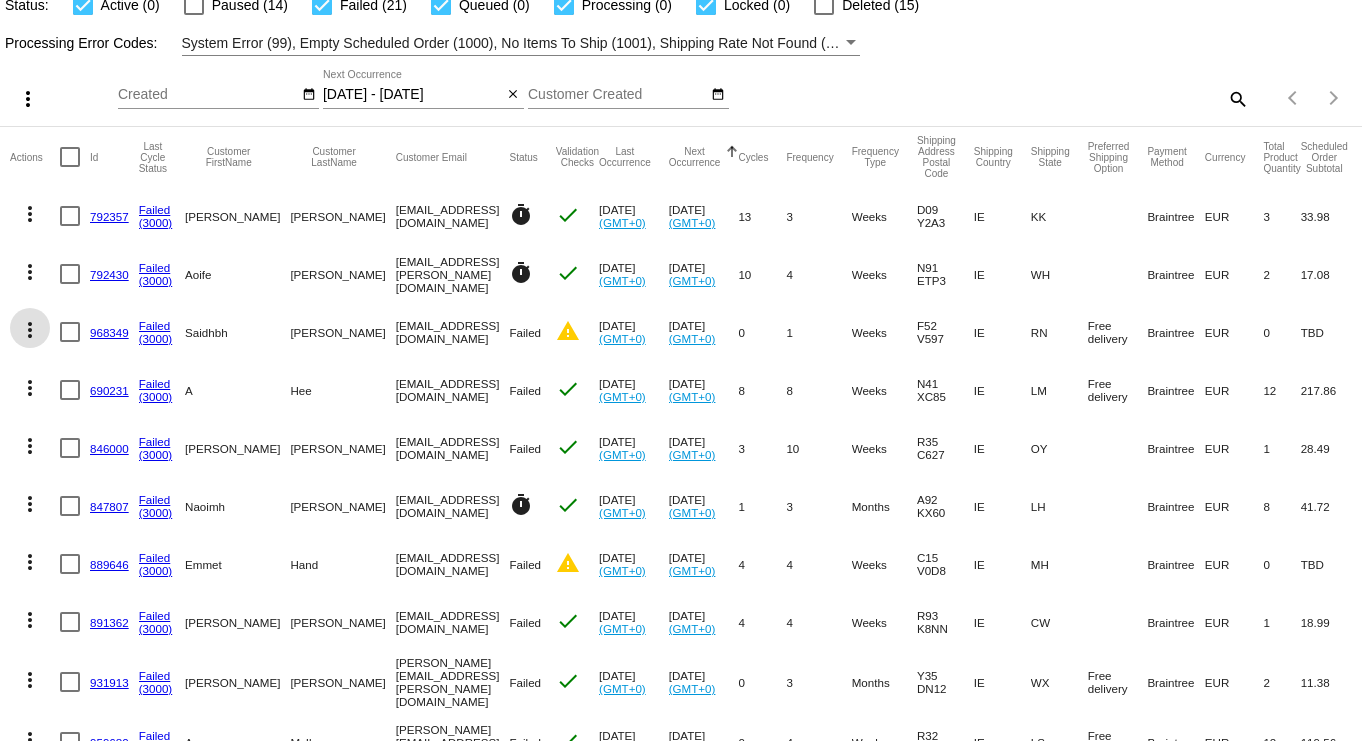 click on "more_vert" 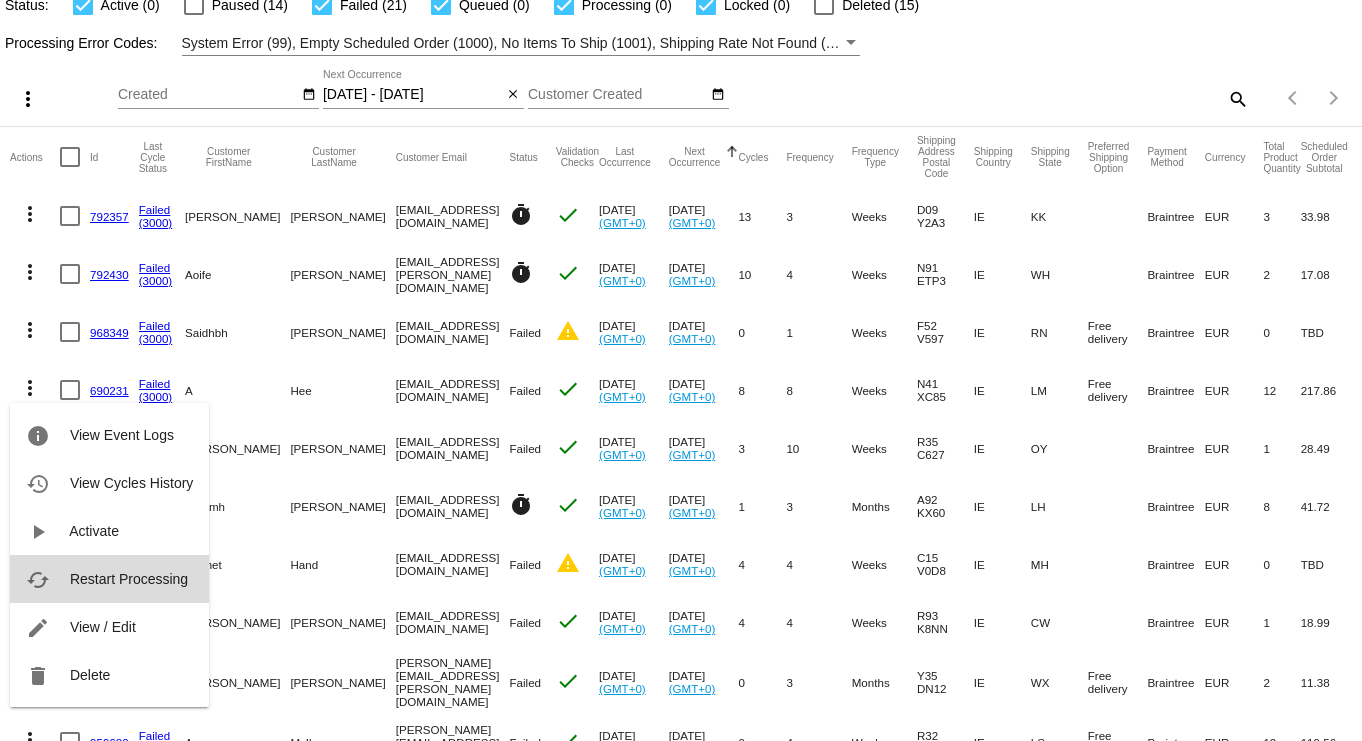 click on "cached
Restart Processing" at bounding box center (109, 579) 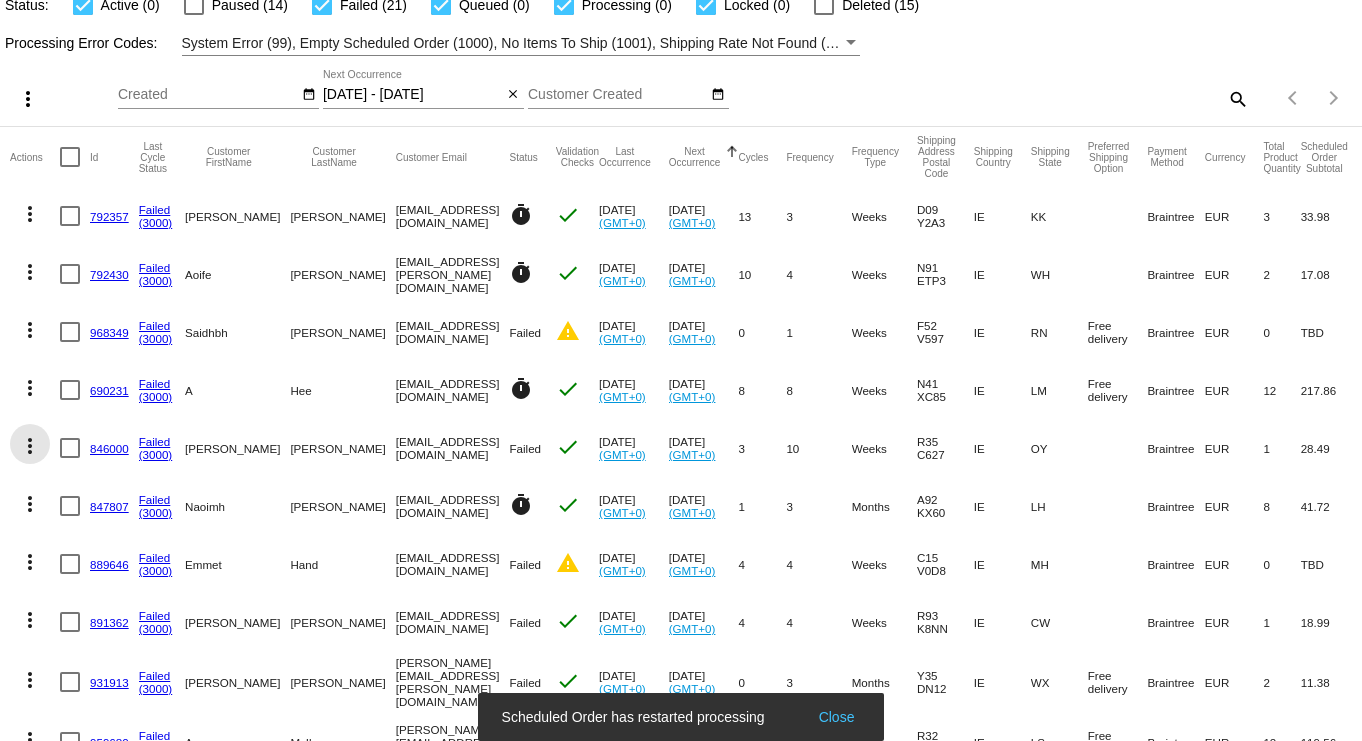 click on "more_vert" 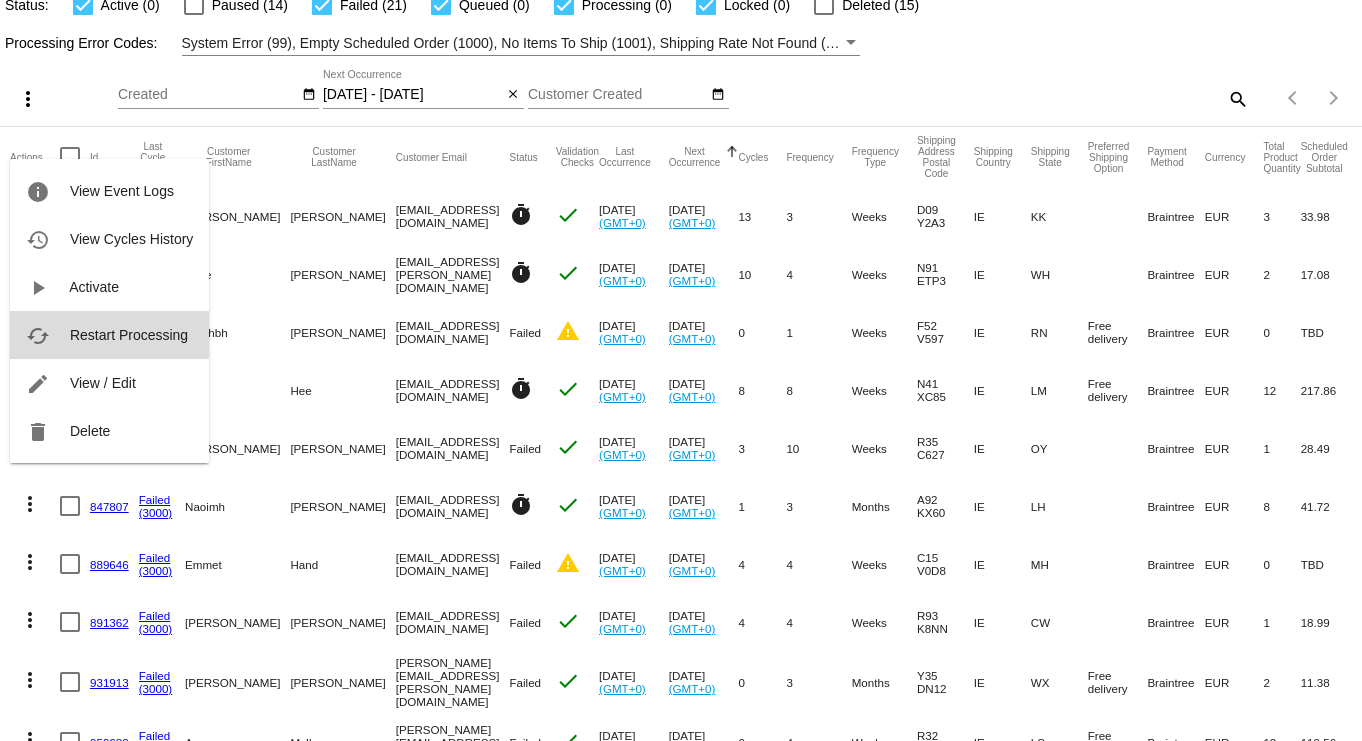 click on "Restart Processing" at bounding box center [129, 335] 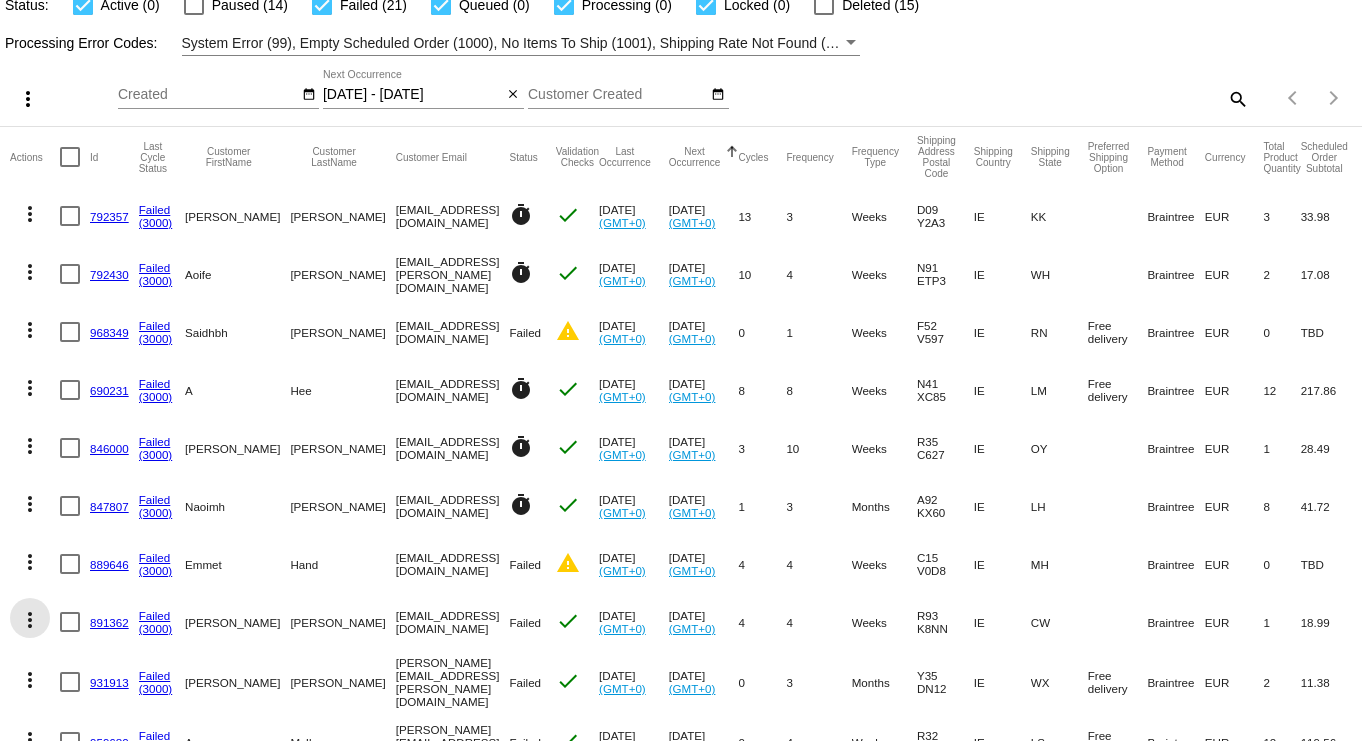 click on "more_vert" 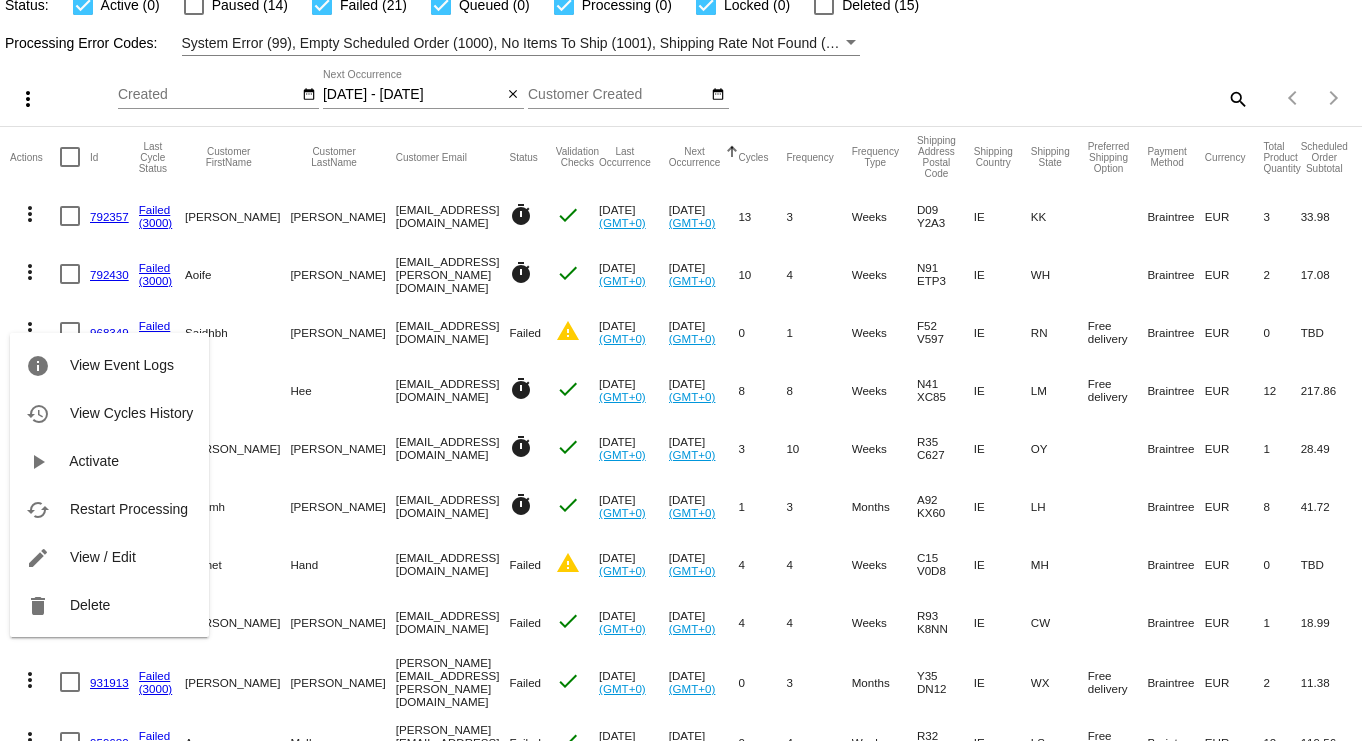 drag, startPoint x: 1351, startPoint y: 141, endPoint x: 1366, endPoint y: 197, distance: 57.974133 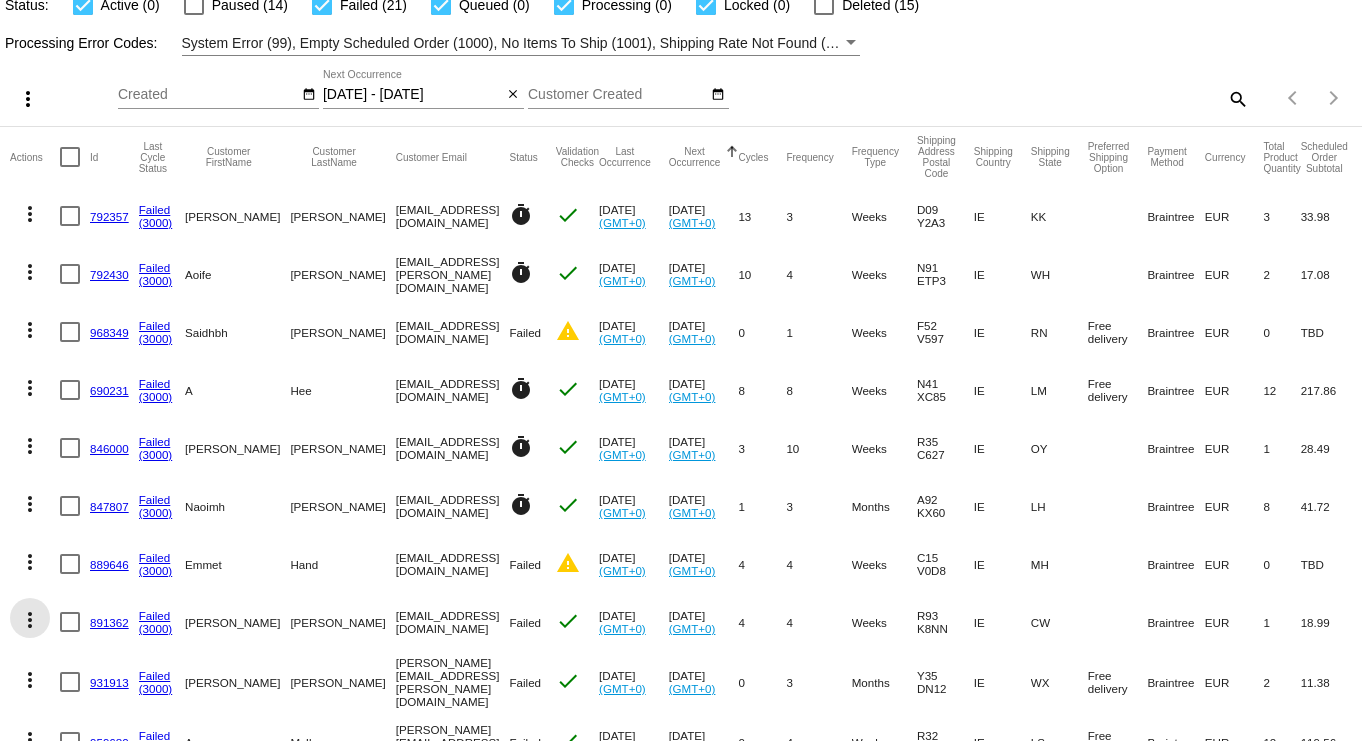 click on "more_vert" 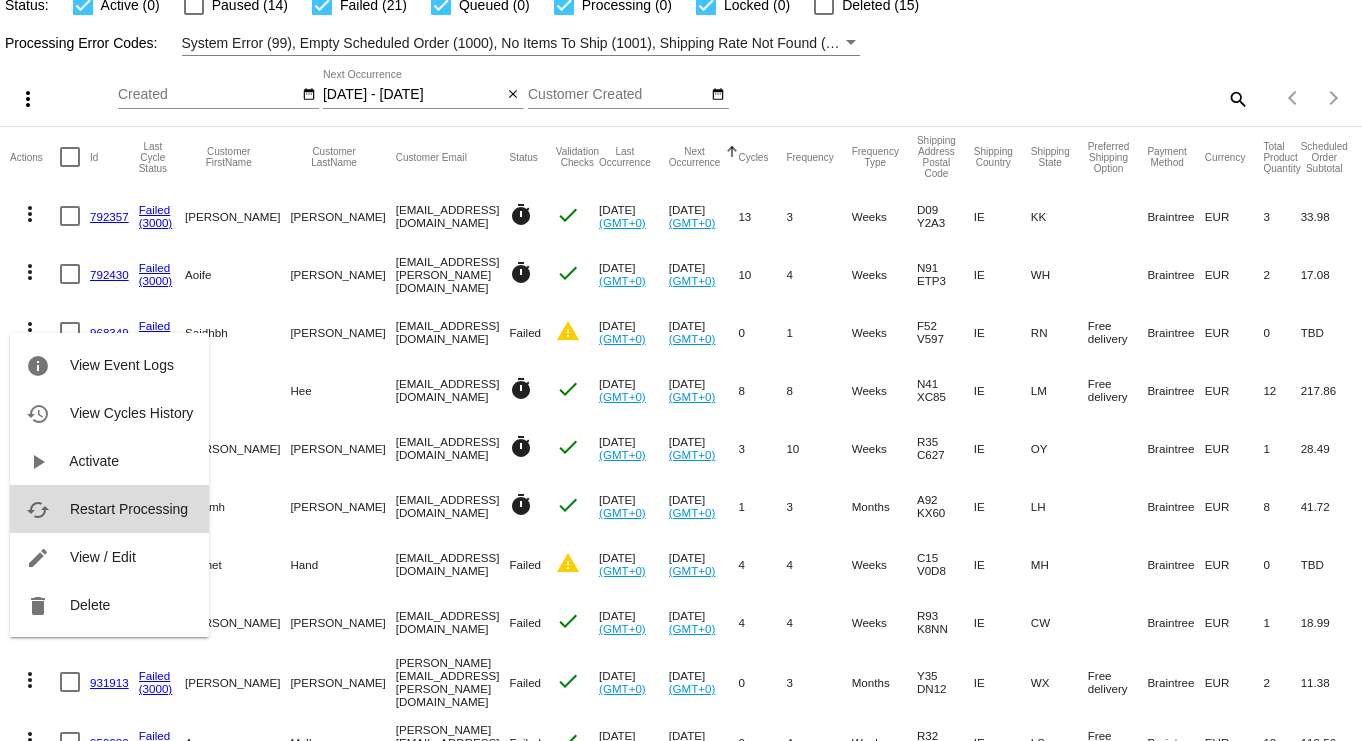 click on "cached
Restart Processing" at bounding box center (109, 509) 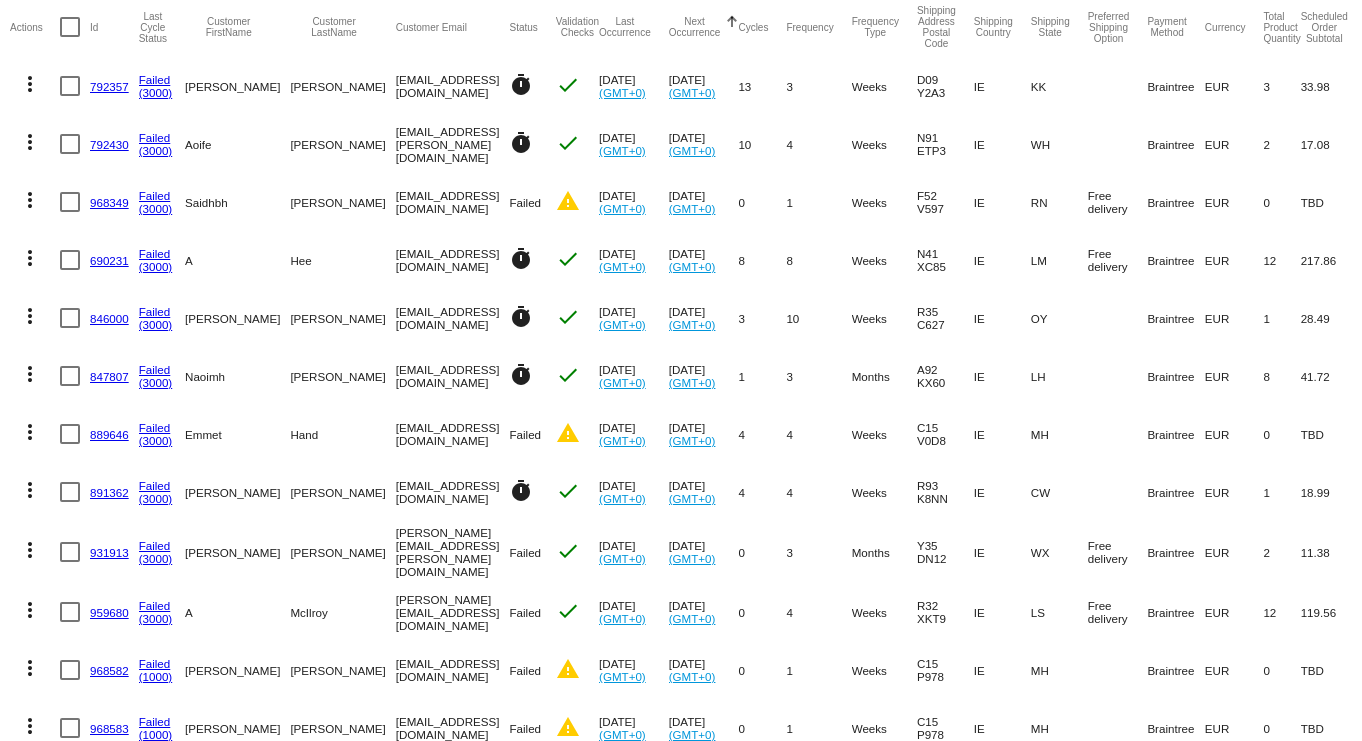 scroll, scrollTop: 242, scrollLeft: 0, axis: vertical 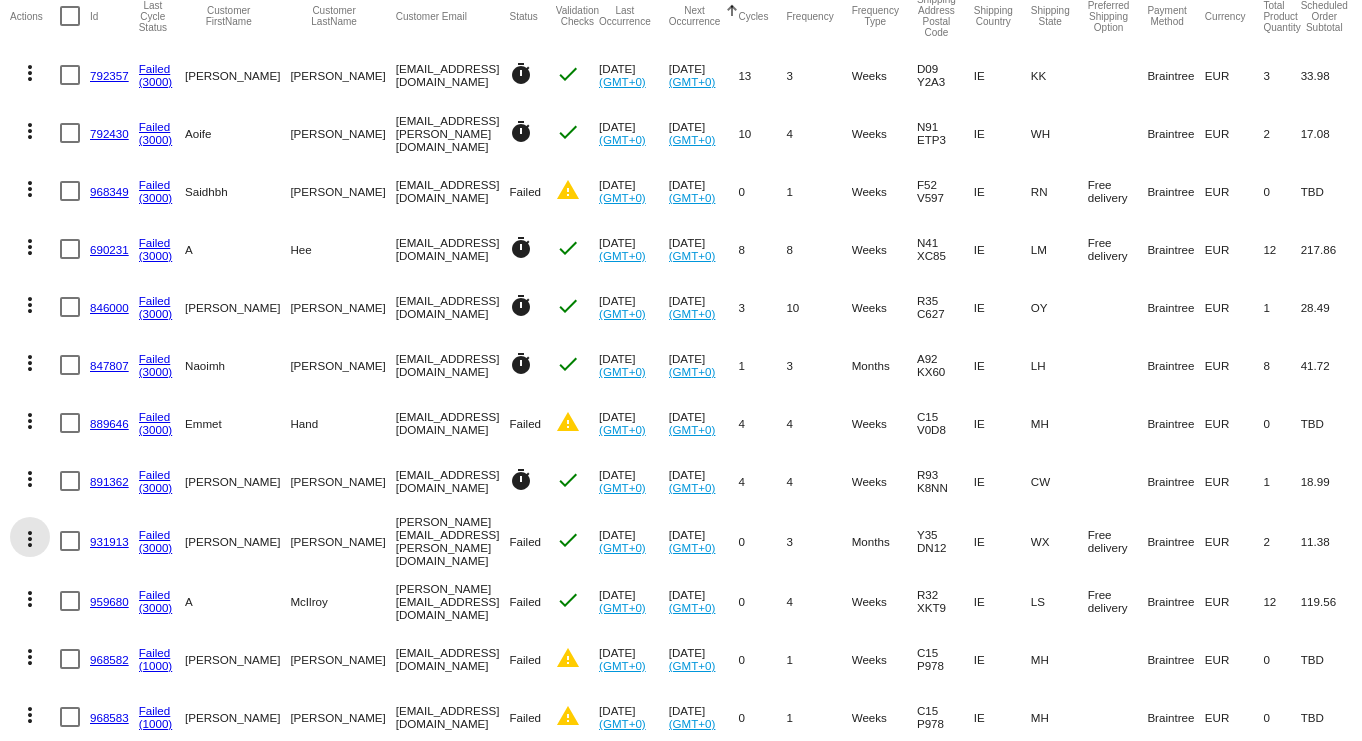 click on "more_vert" 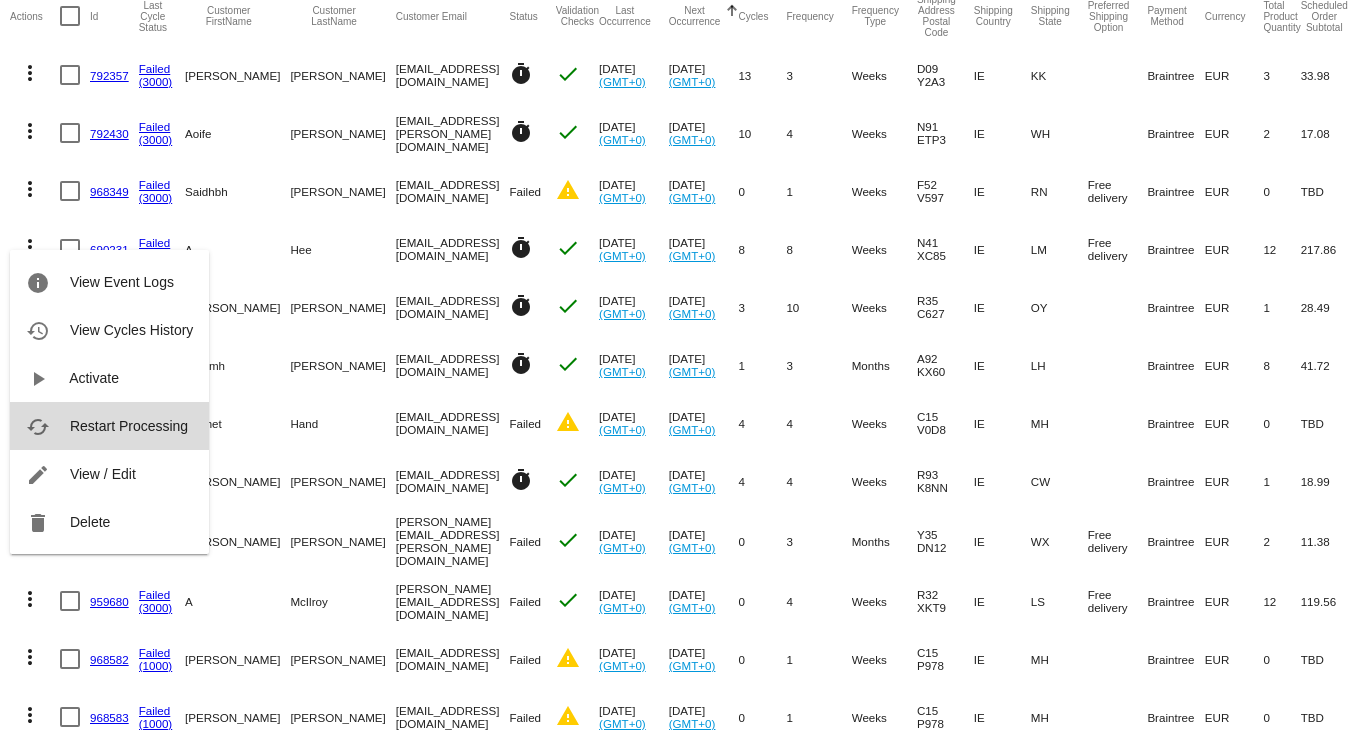 click on "Restart Processing" at bounding box center [129, 426] 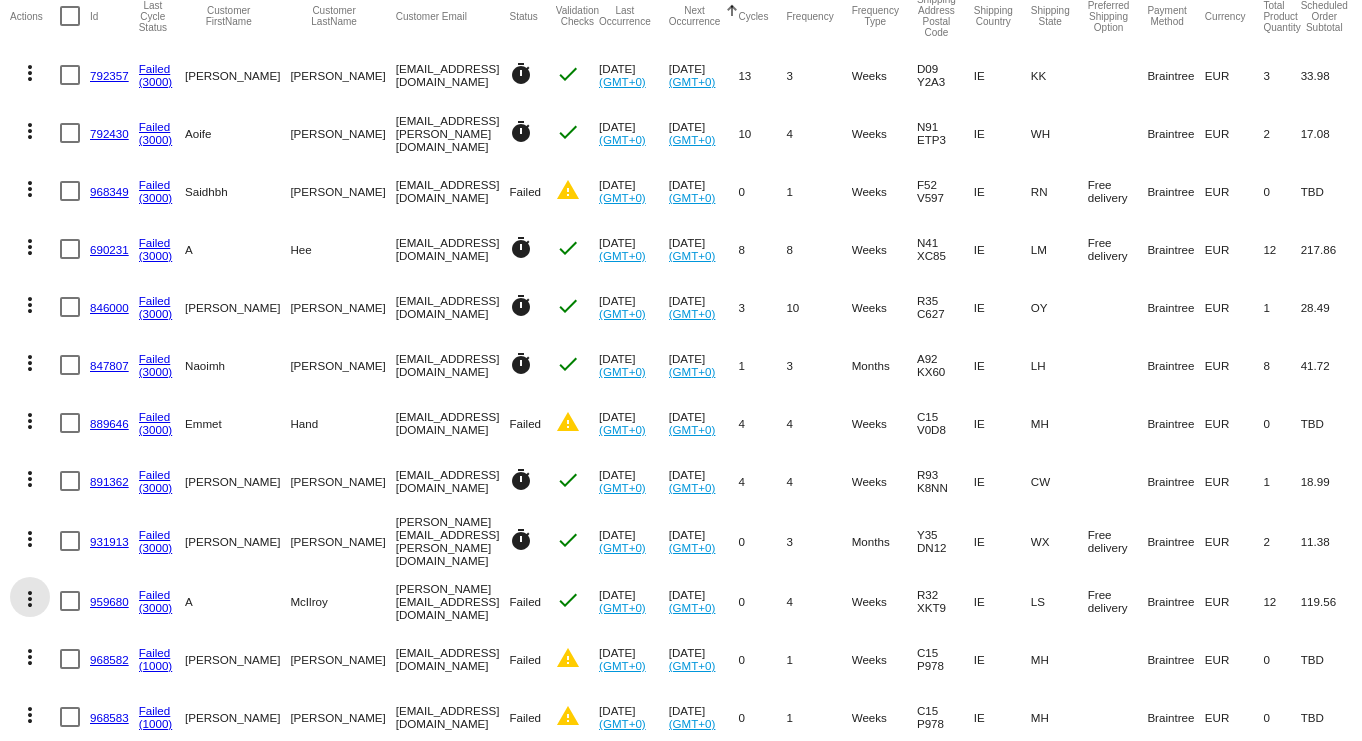 click on "more_vert" 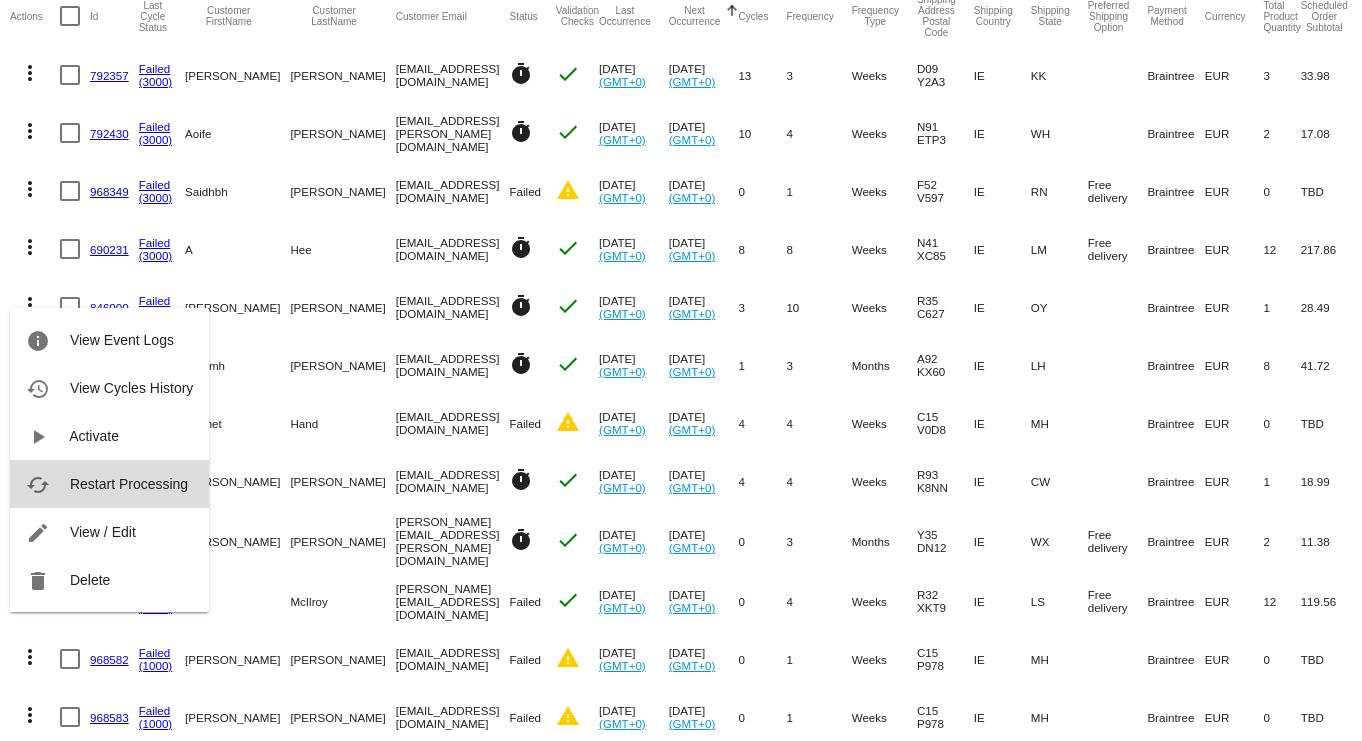click on "Restart Processing" at bounding box center [129, 484] 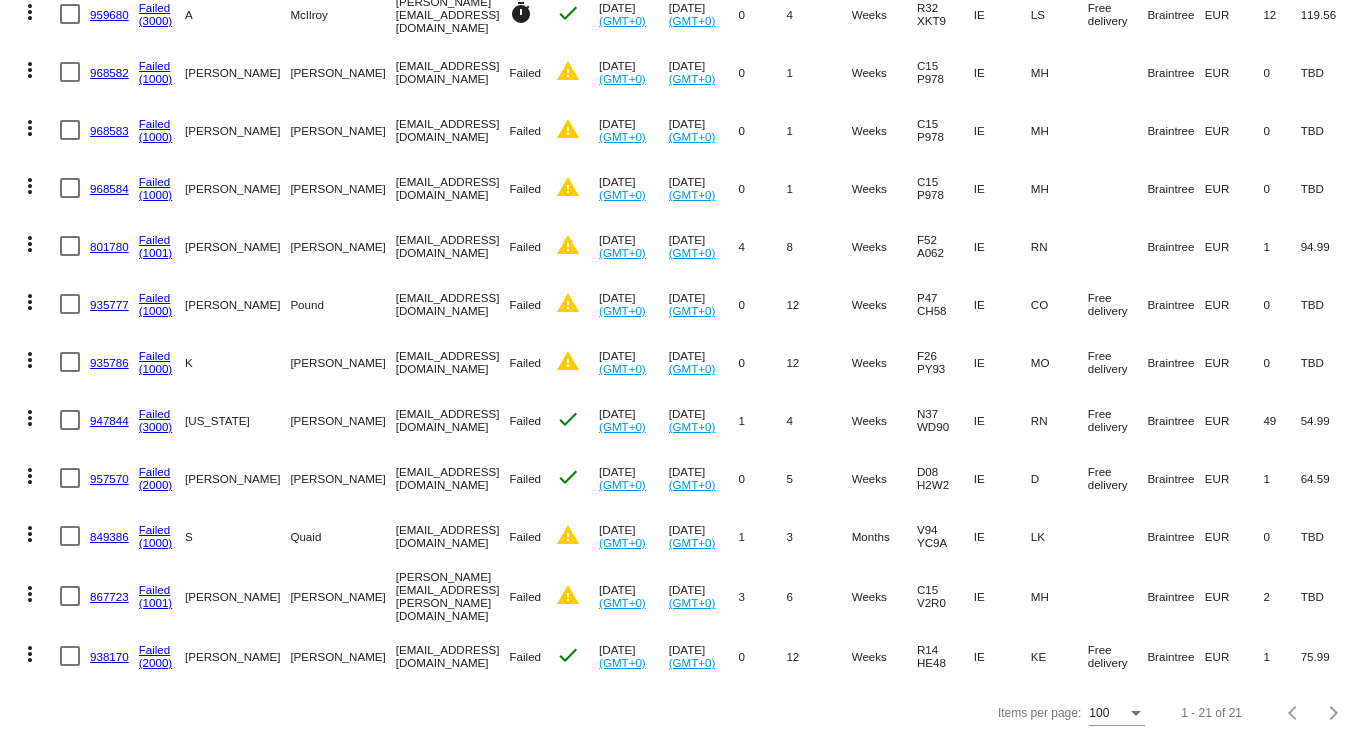 scroll, scrollTop: 838, scrollLeft: 0, axis: vertical 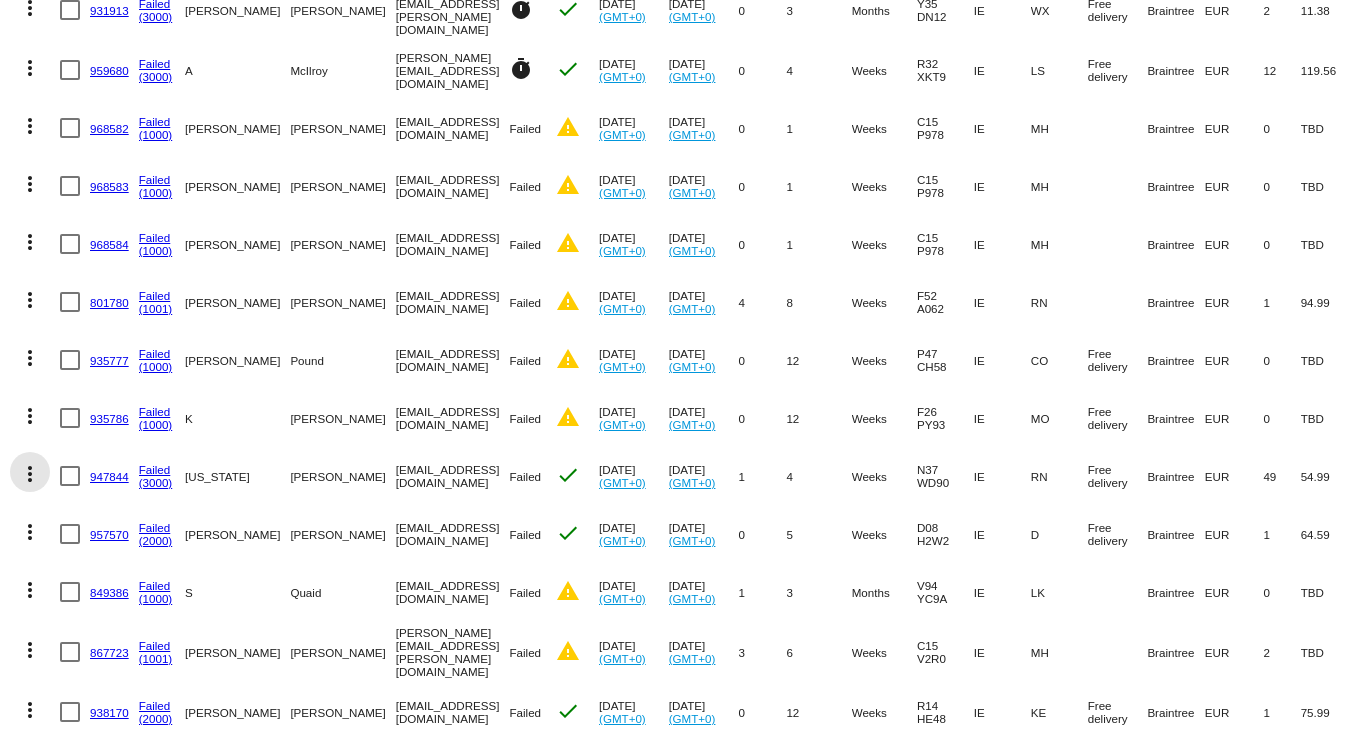 click on "more_vert" 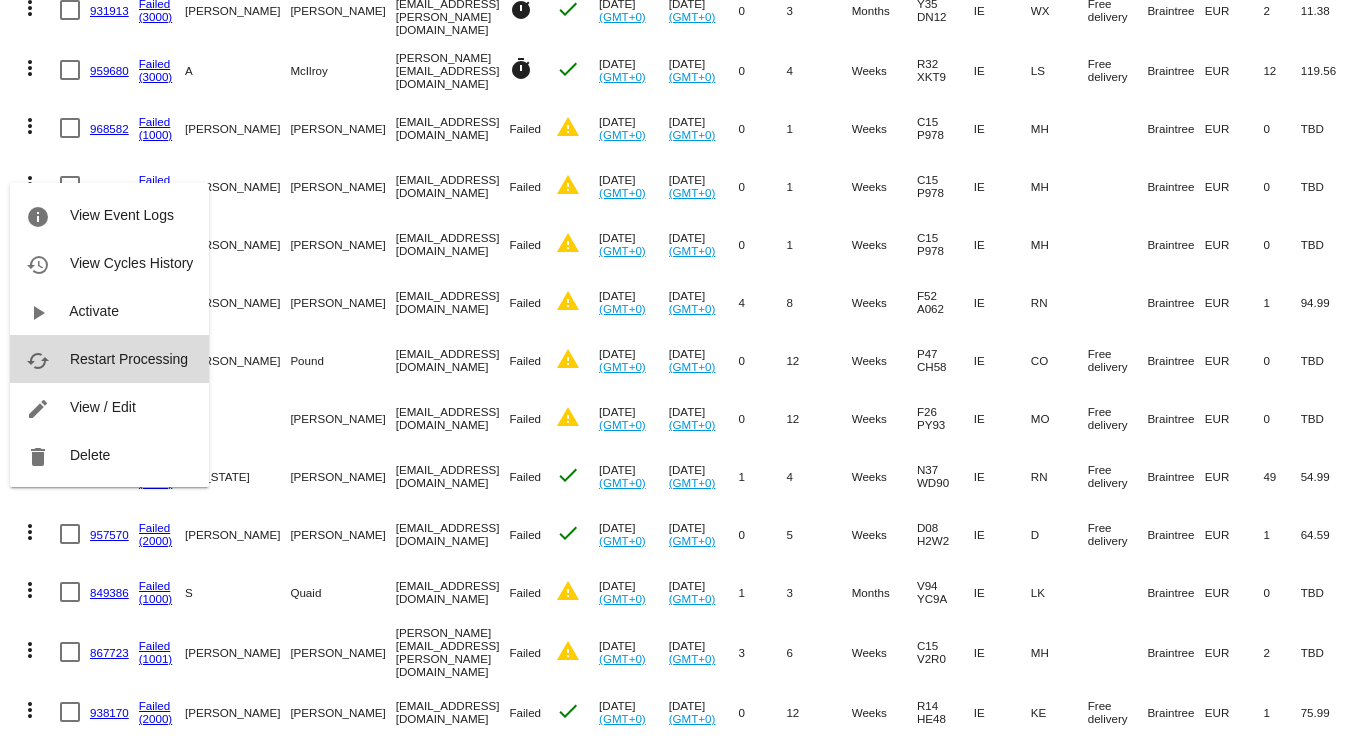 click on "Restart Processing" at bounding box center (129, 359) 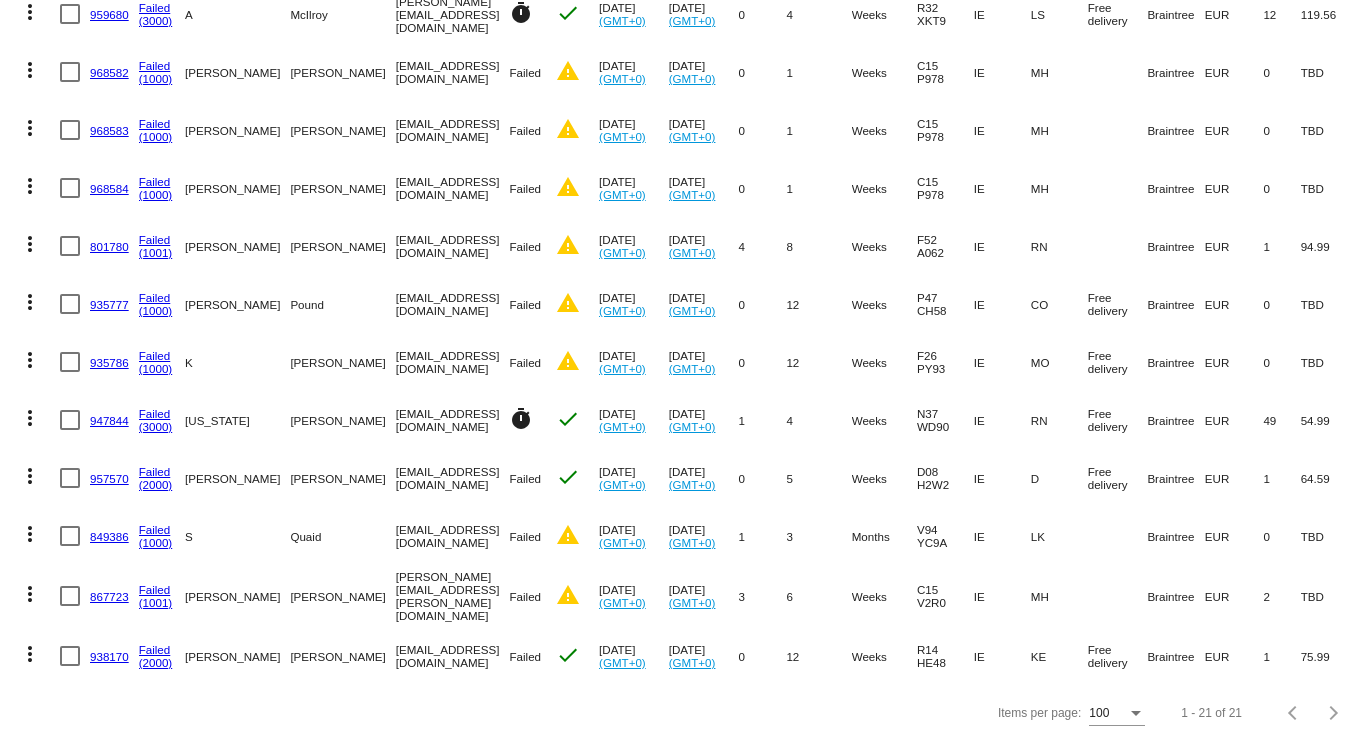 scroll, scrollTop: 838, scrollLeft: 0, axis: vertical 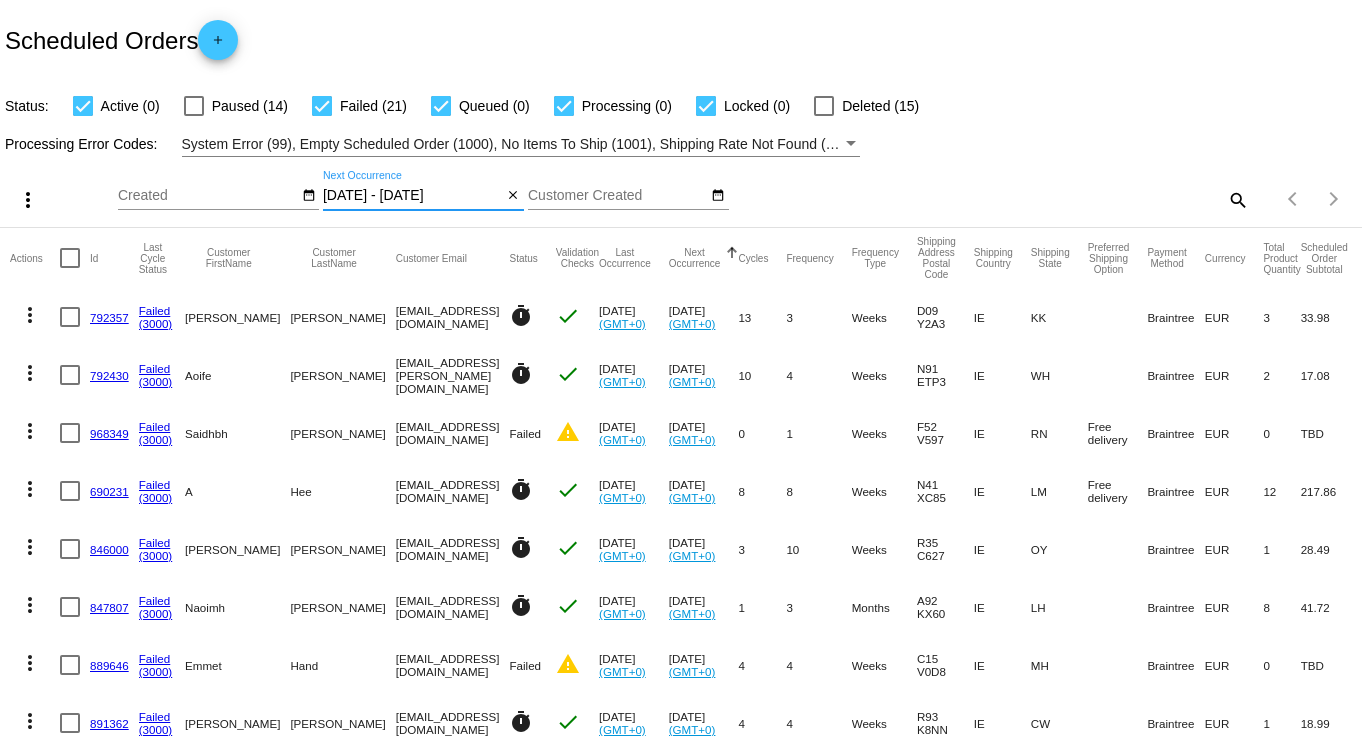 click on "07/06/2025 - 07/12/2025" at bounding box center (413, 196) 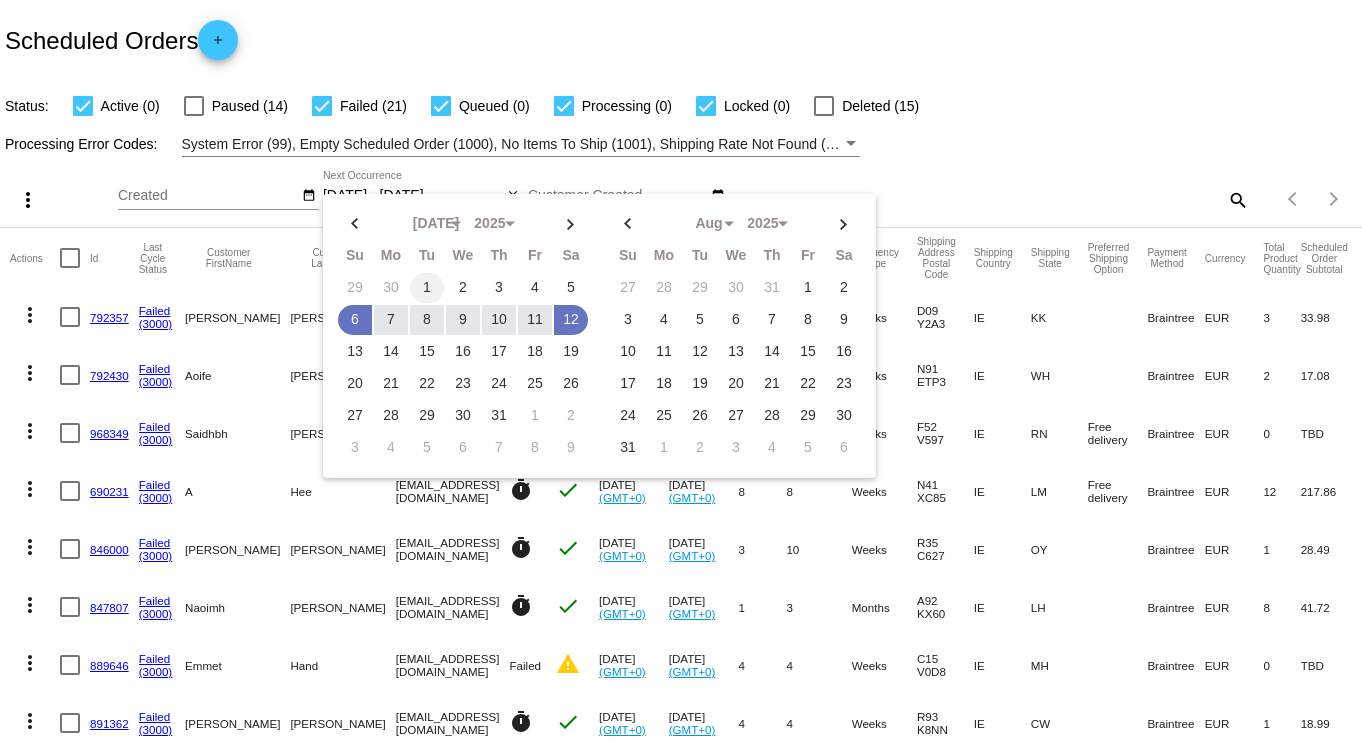 click on "1" 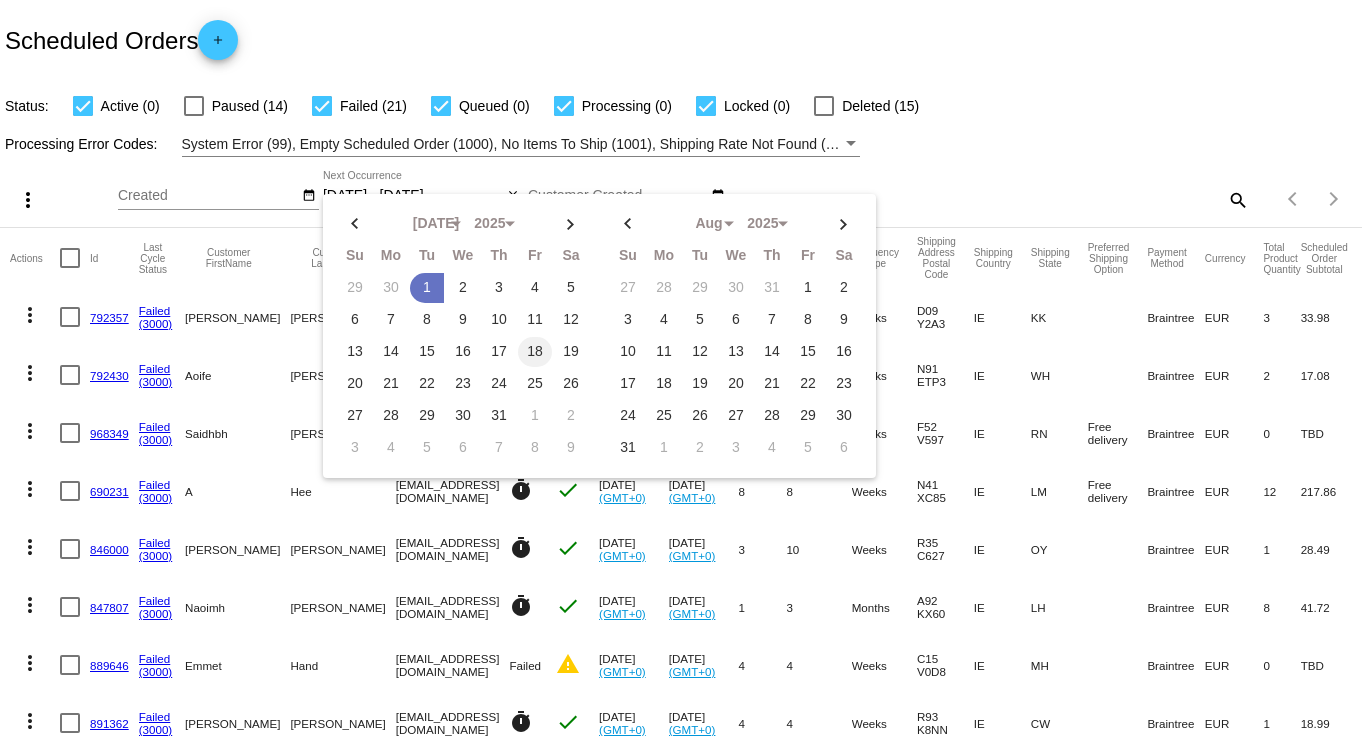 click on "18" 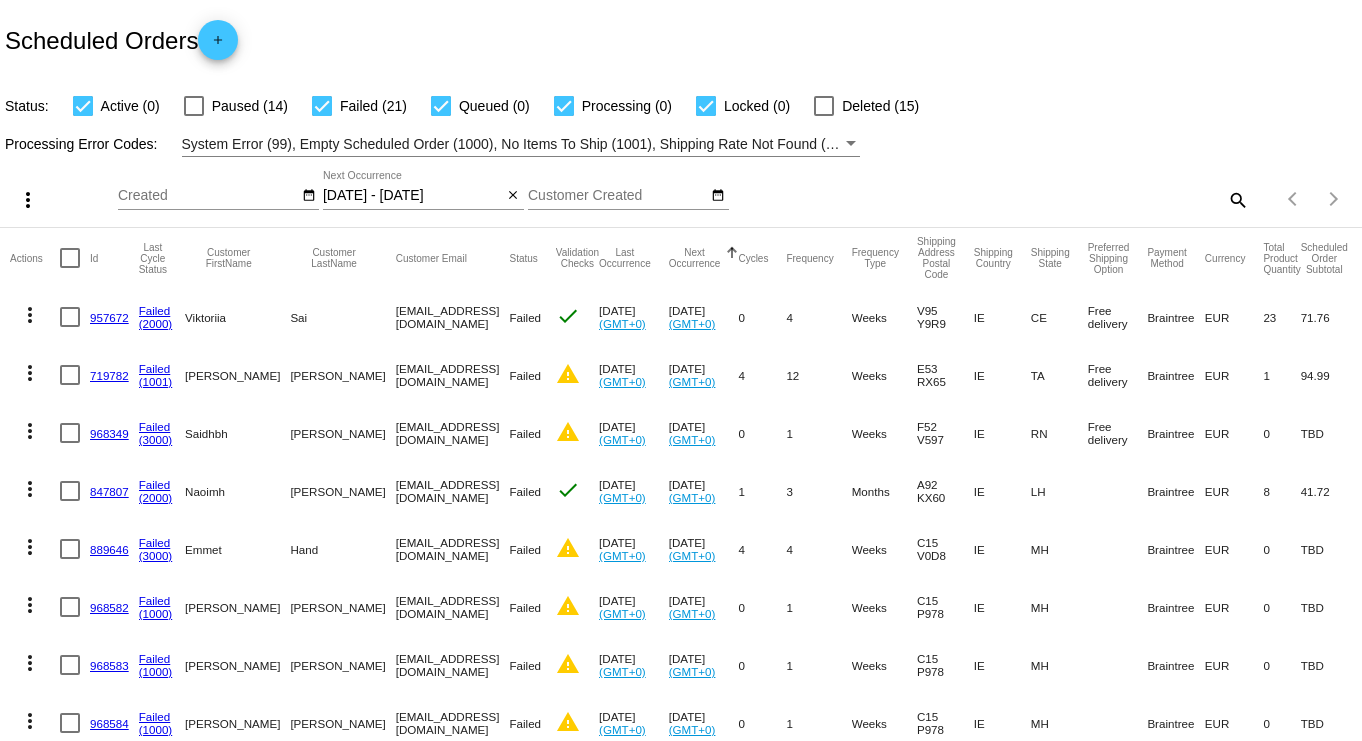 click on "Processing Error Codes:
System Error (99), Empty Scheduled Order (1000), No Items To Ship (1001), Shipping Rate Not Found (1002), Payment Integration Not Found (1003), No Payment Method (1004), Payment Failed (2000), Payment Gateway Communication Failure (2001), Client Order Creation Failure (3000), Client Order Update Failure (3001), Client Order Invalid (3002)" 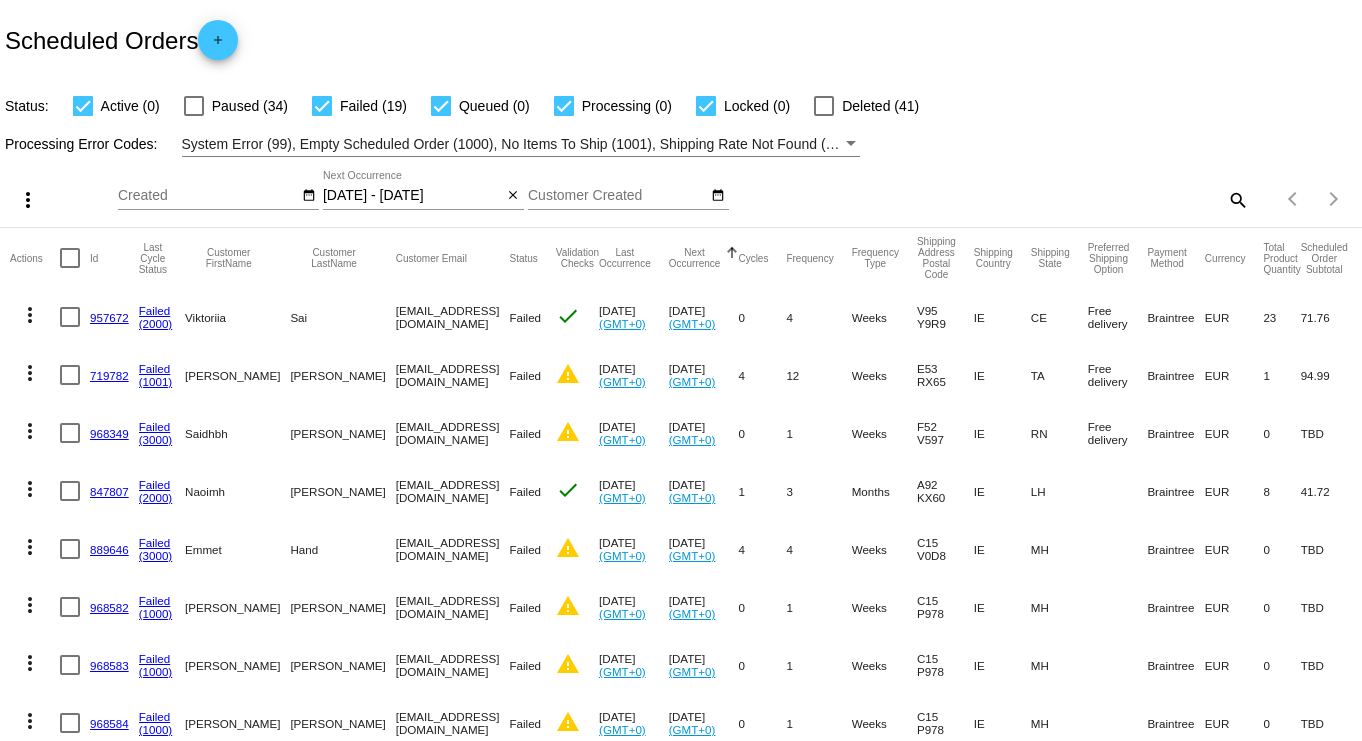 click at bounding box center (851, 144) 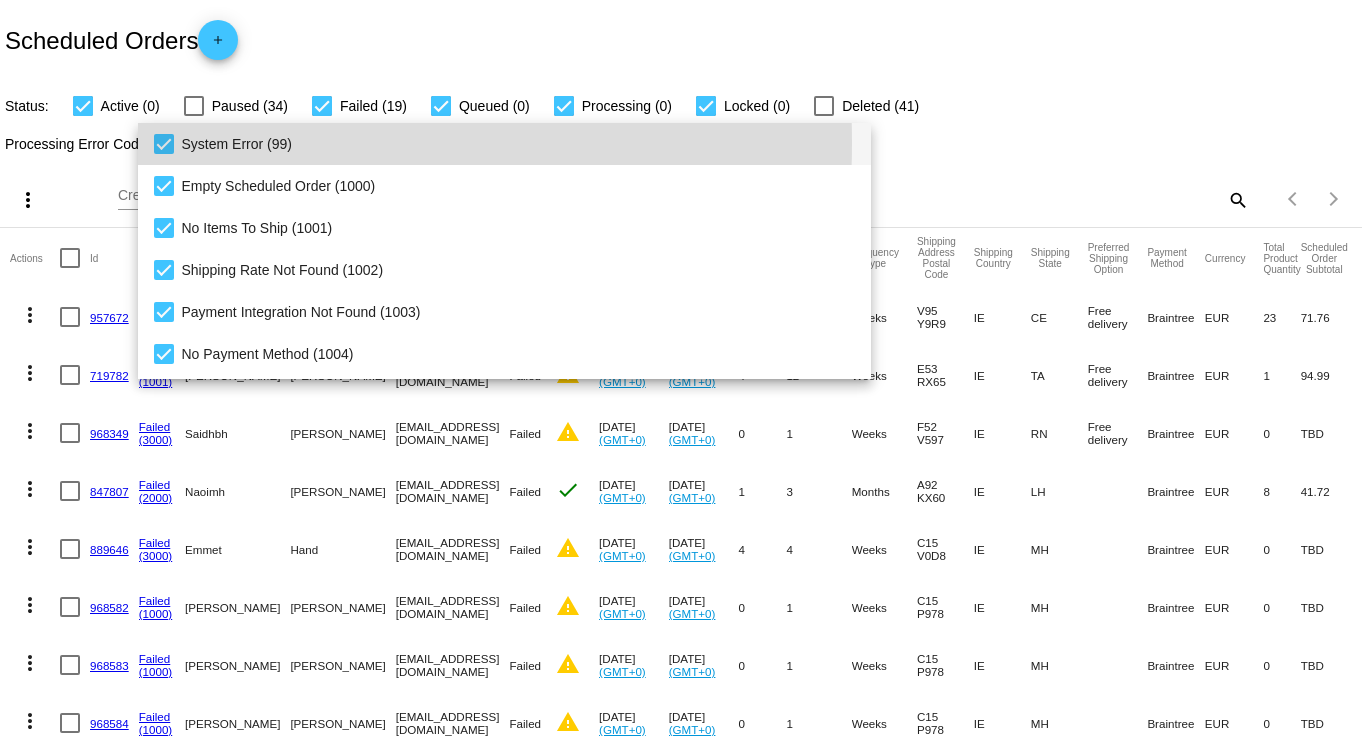 click at bounding box center (164, 144) 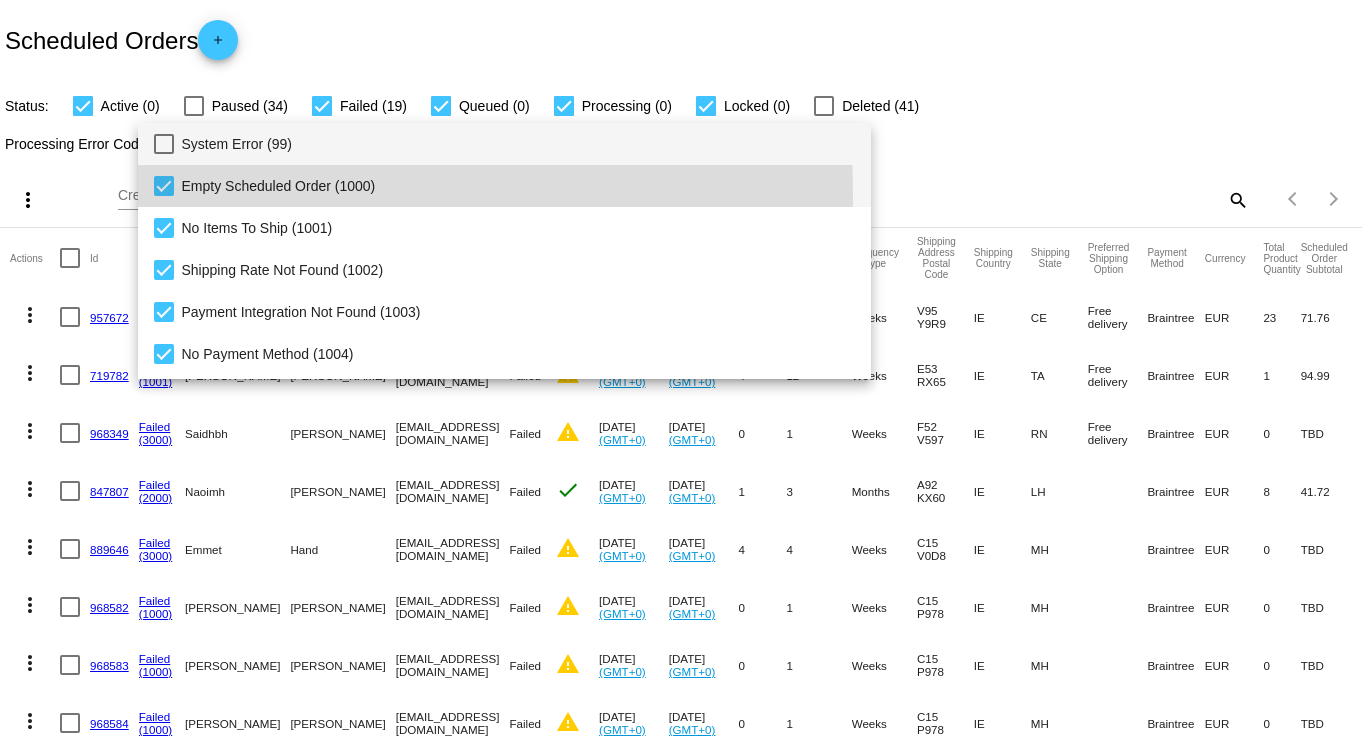 click on "Empty Scheduled Order (1000)" at bounding box center (504, 186) 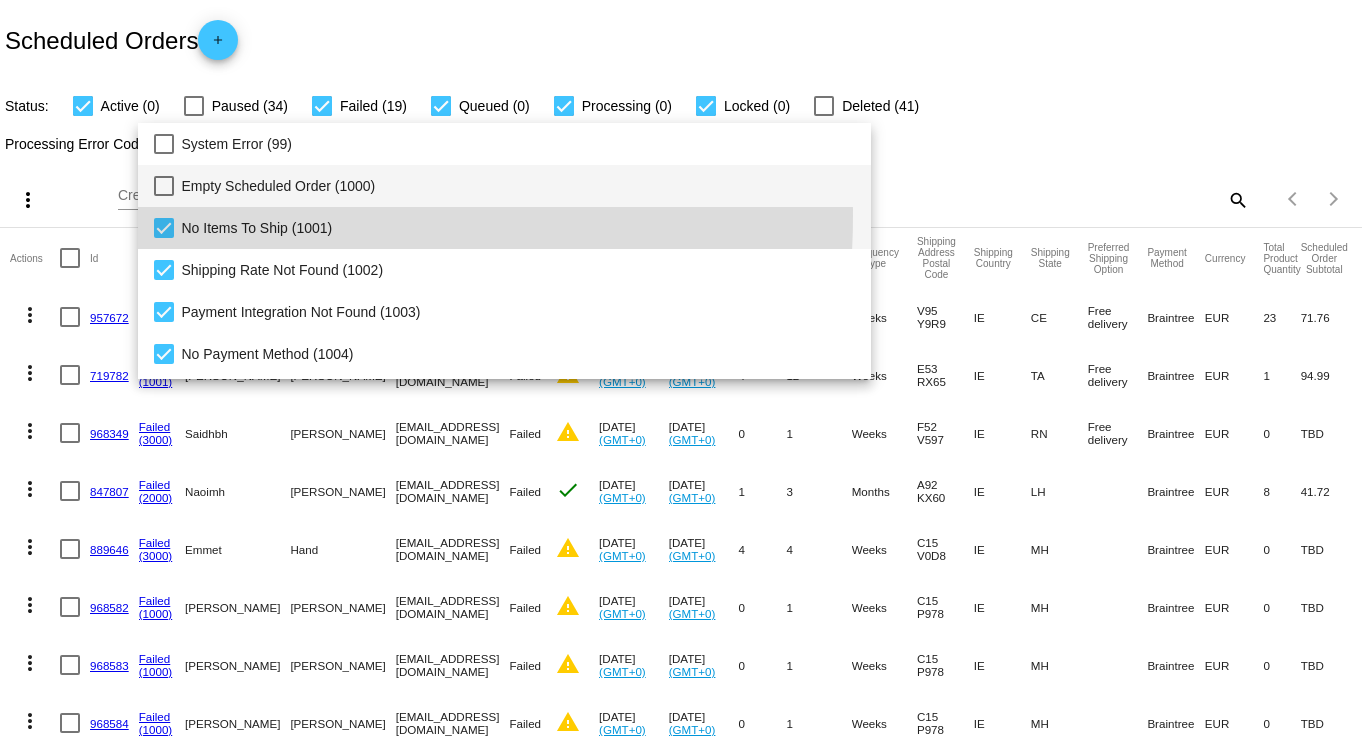 click on "No Items To Ship (1001)" at bounding box center (504, 228) 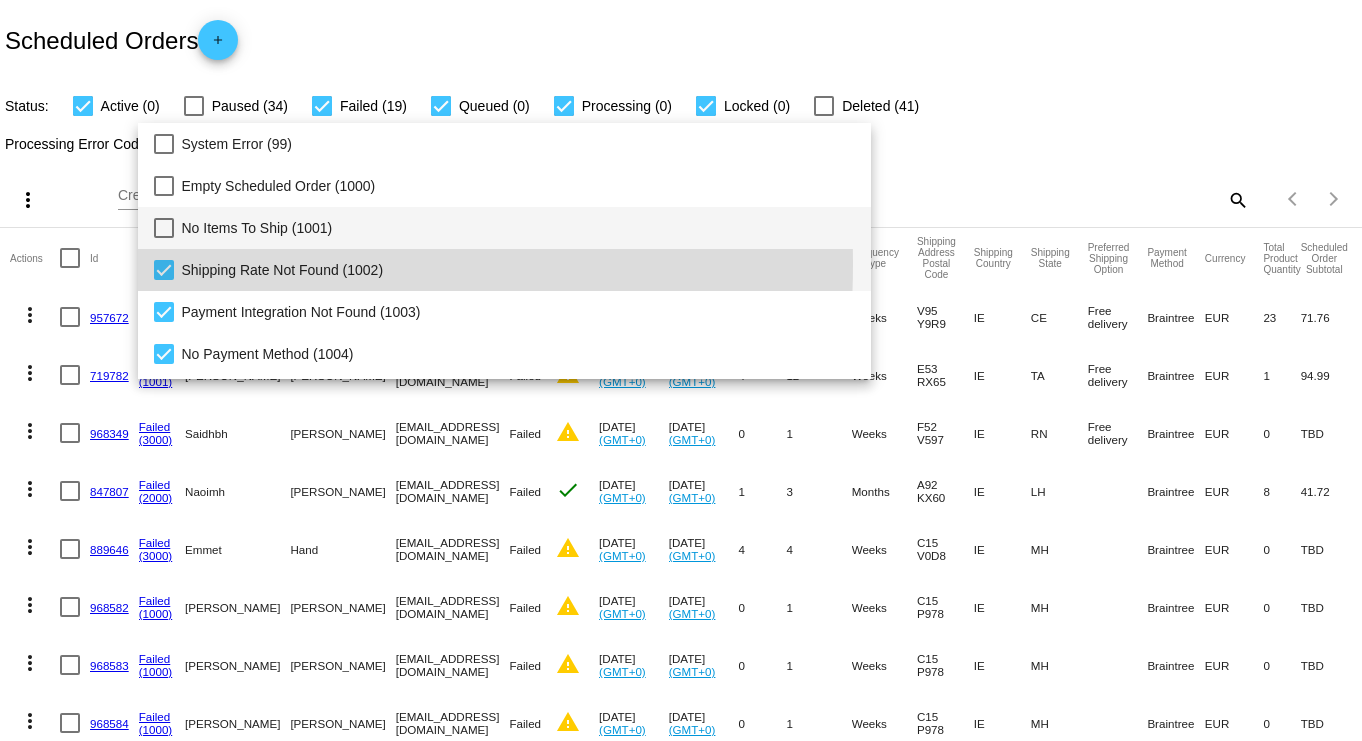 click at bounding box center (164, 270) 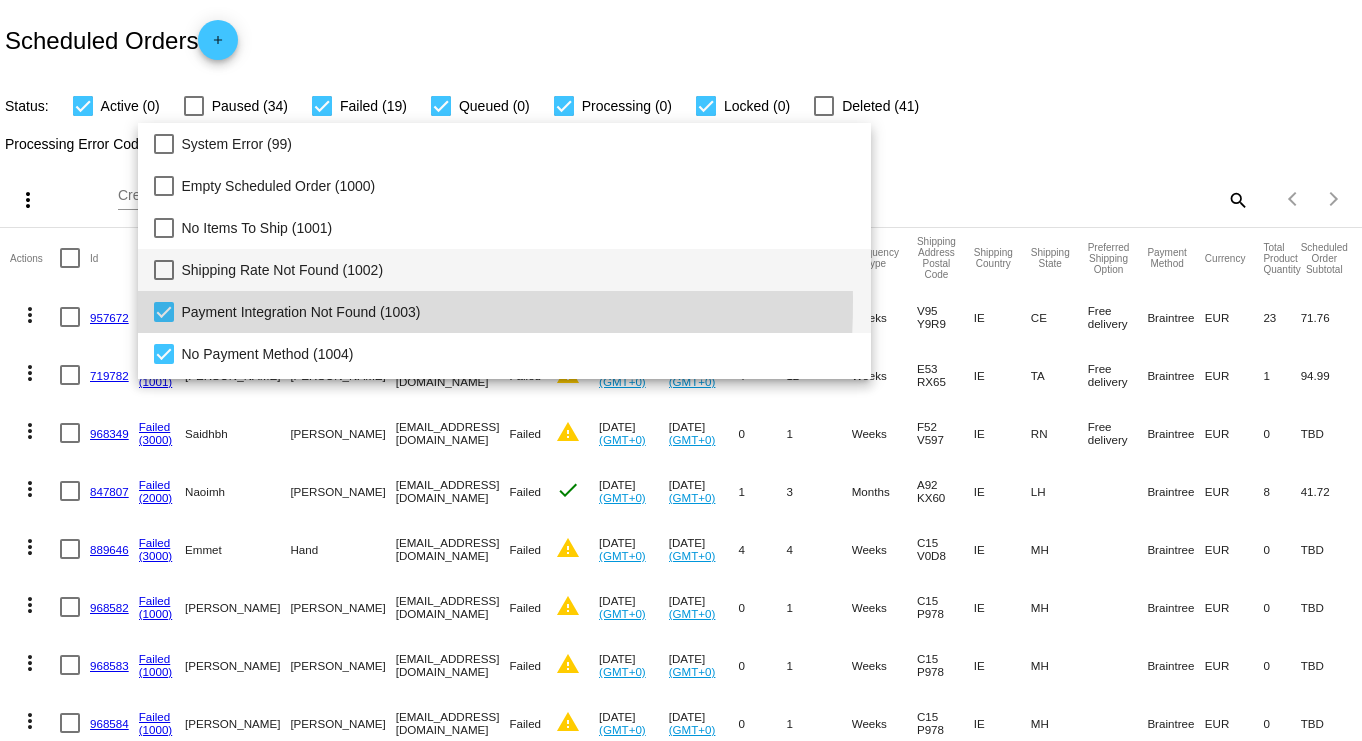 click at bounding box center [164, 312] 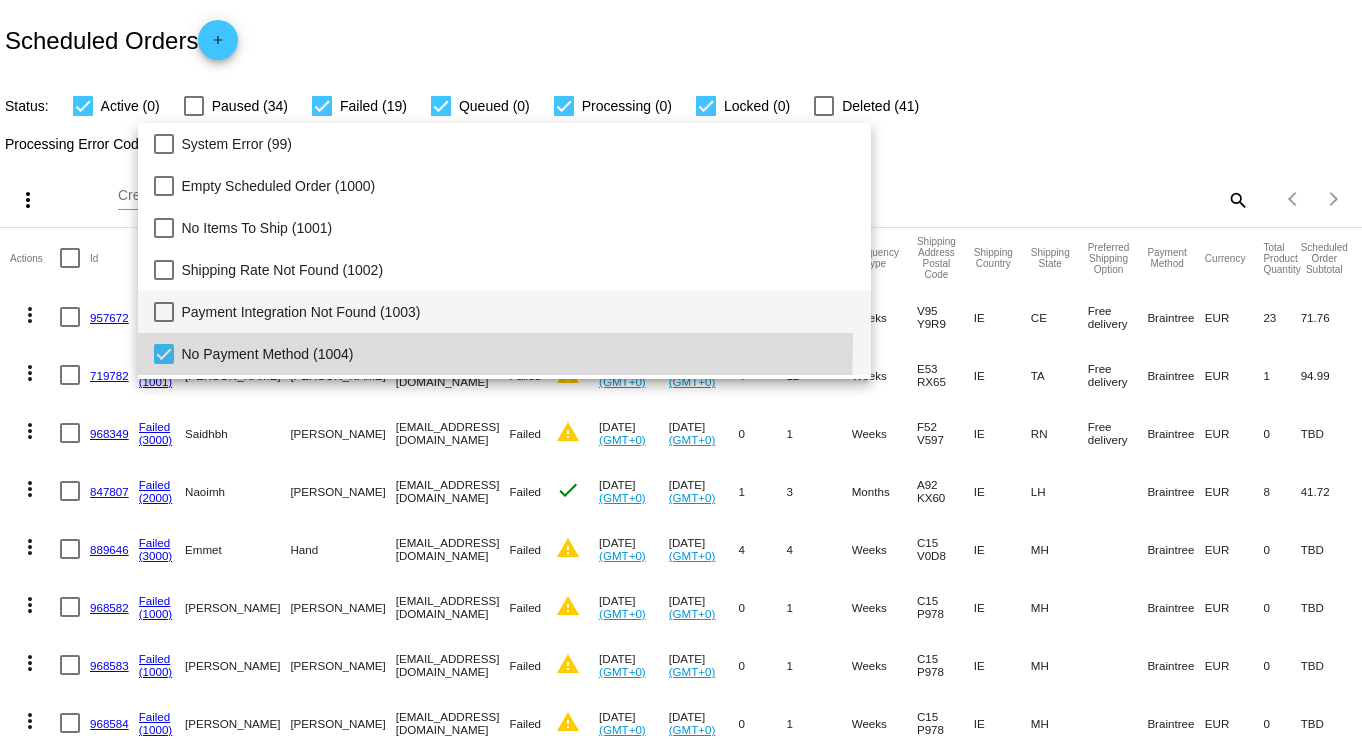click on "No Payment Method (1004)" at bounding box center [504, 354] 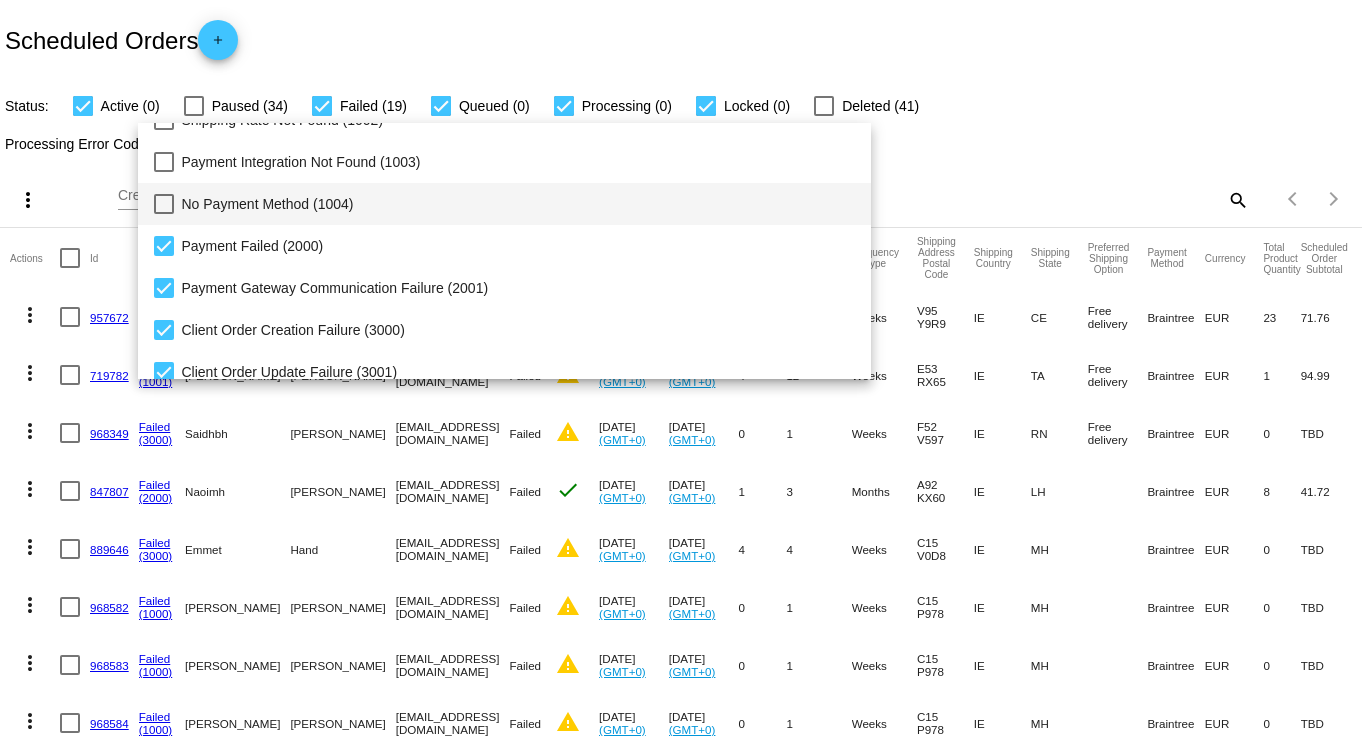 scroll, scrollTop: 200, scrollLeft: 0, axis: vertical 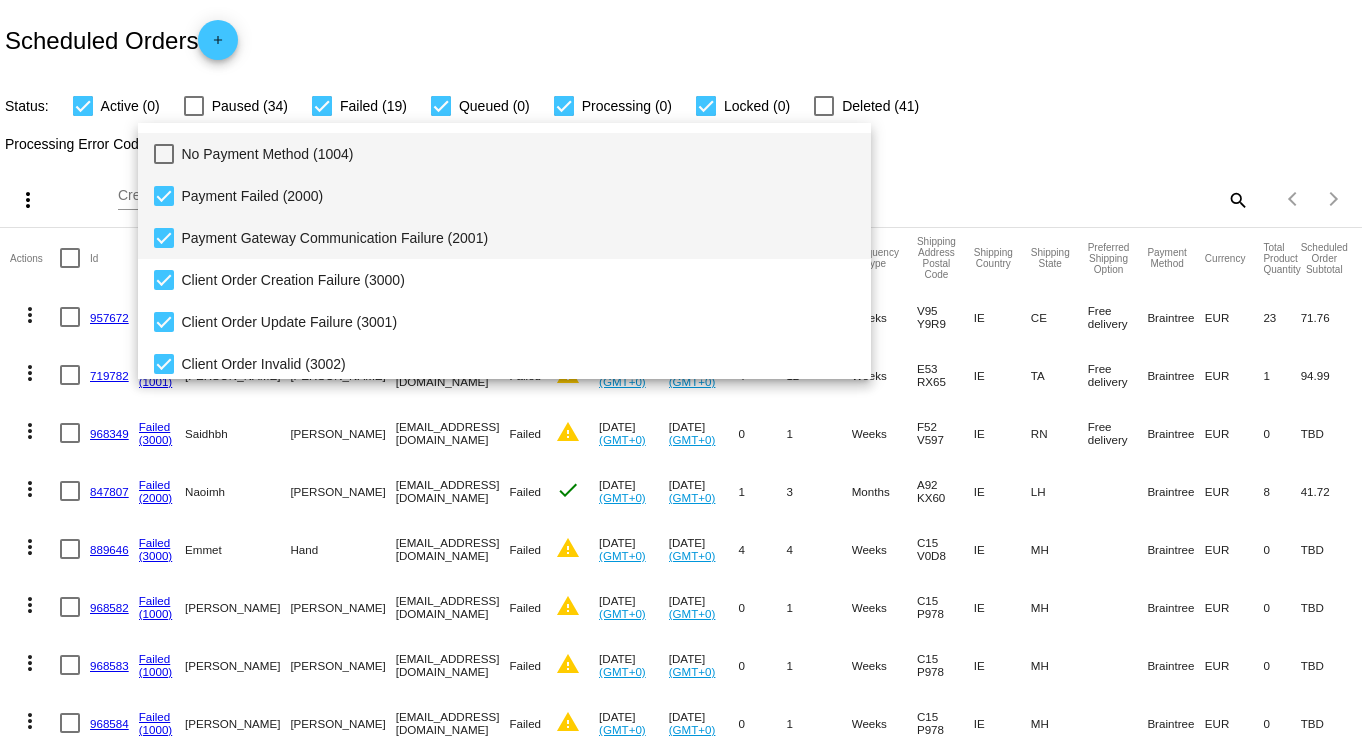 drag, startPoint x: 171, startPoint y: 191, endPoint x: 171, endPoint y: 230, distance: 39 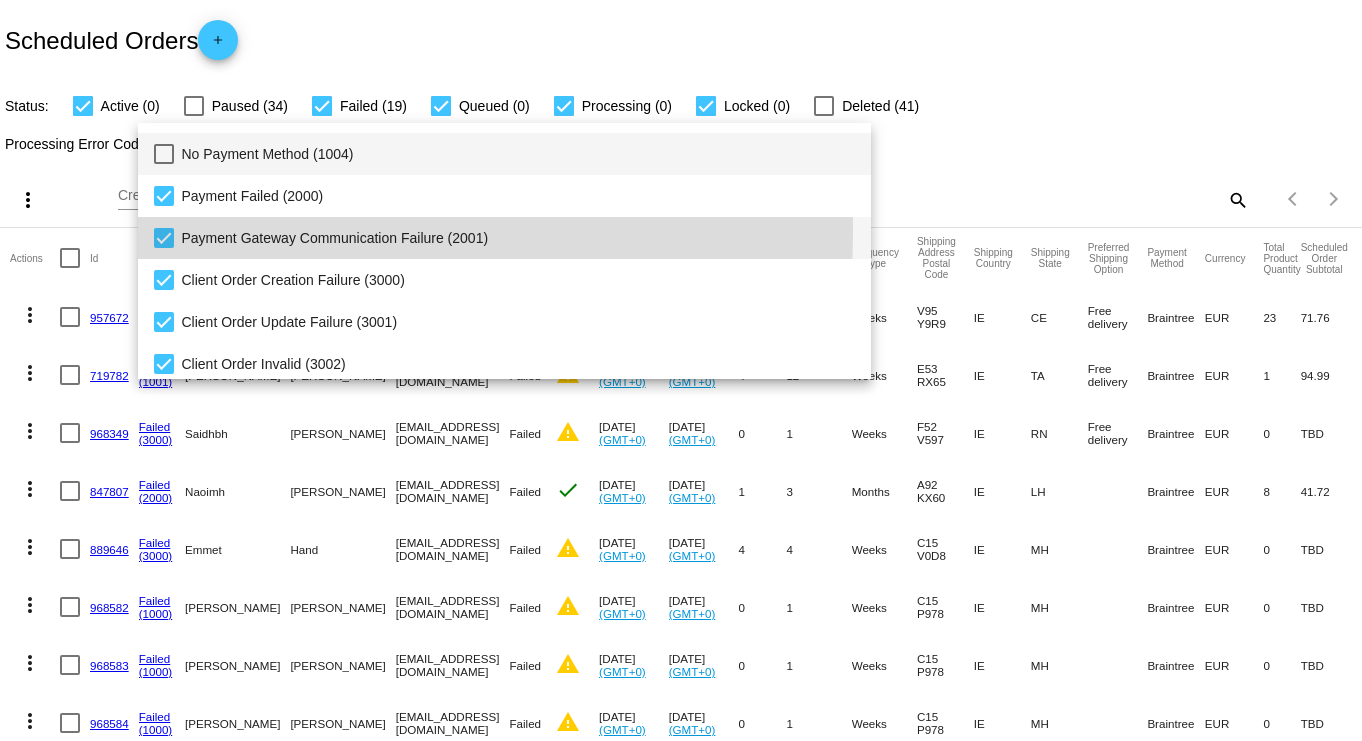 click at bounding box center (164, 238) 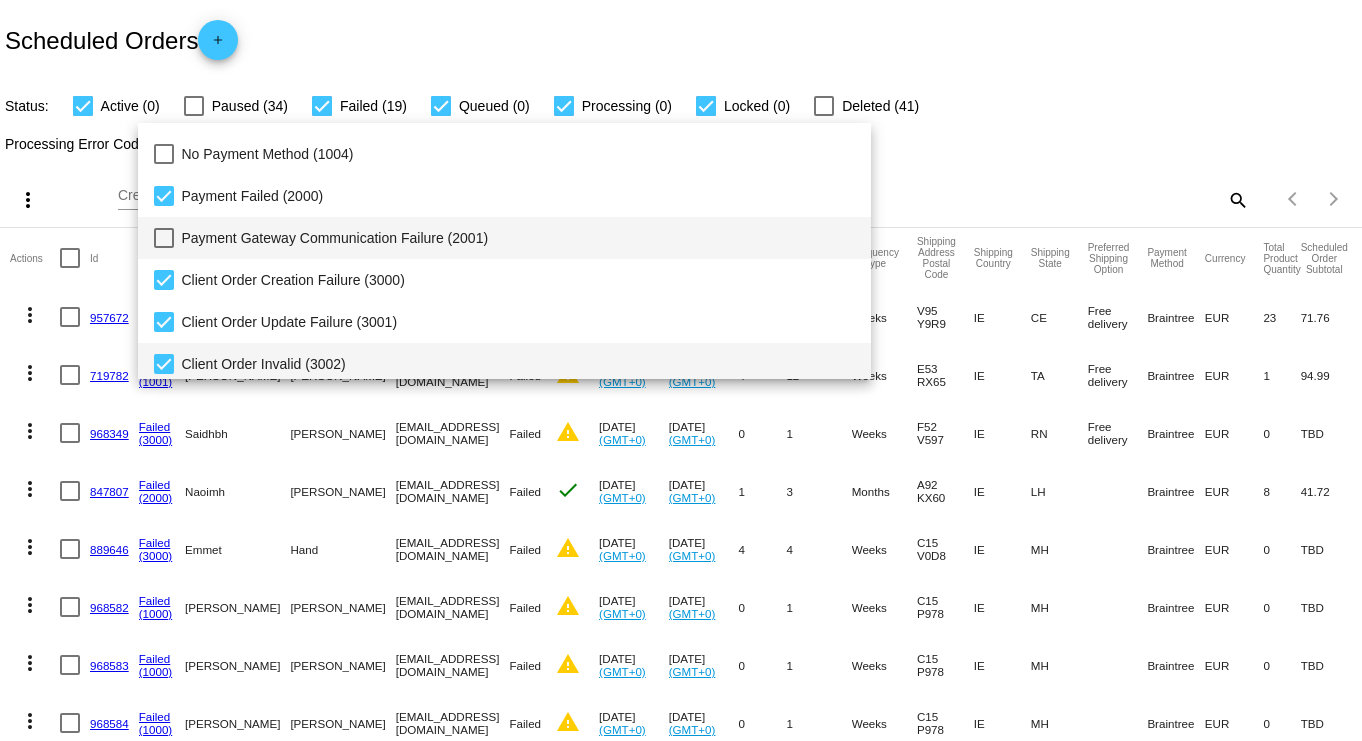 click at bounding box center (164, 364) 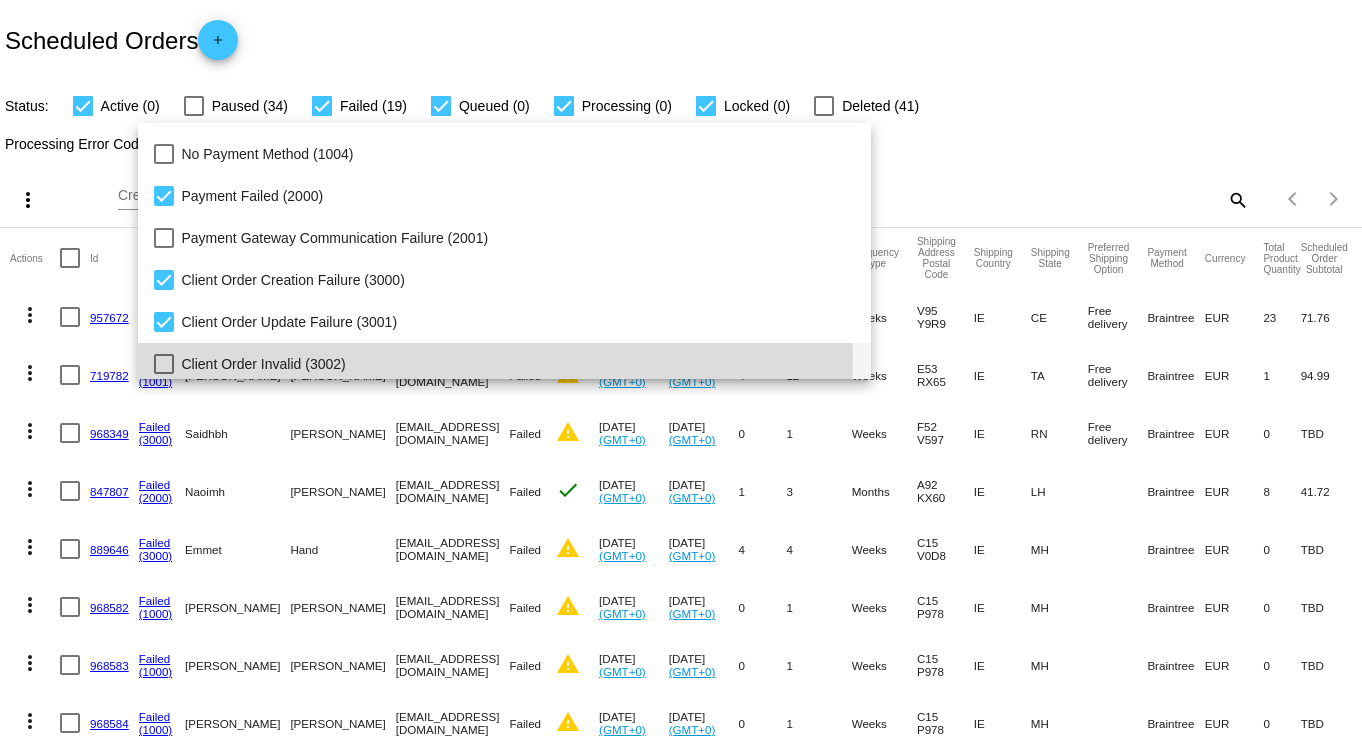 scroll, scrollTop: 205, scrollLeft: 0, axis: vertical 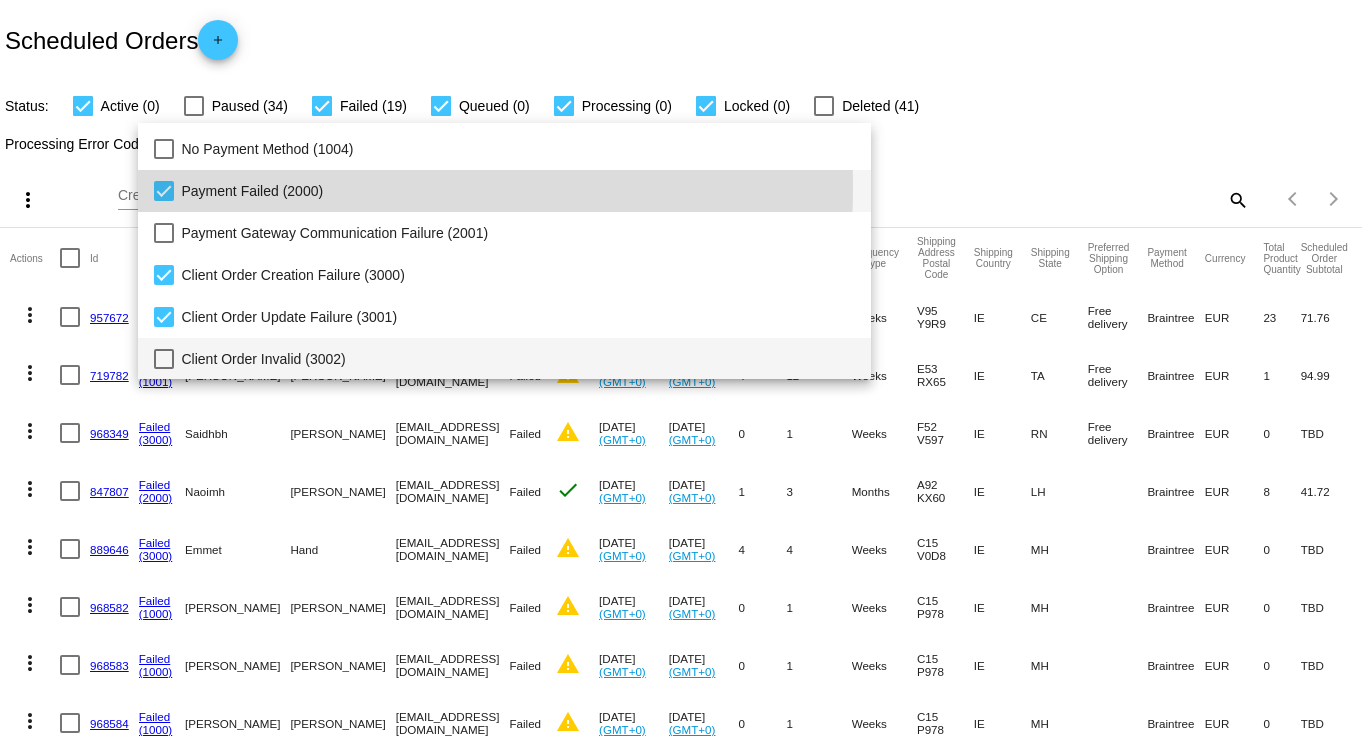 click at bounding box center [164, 191] 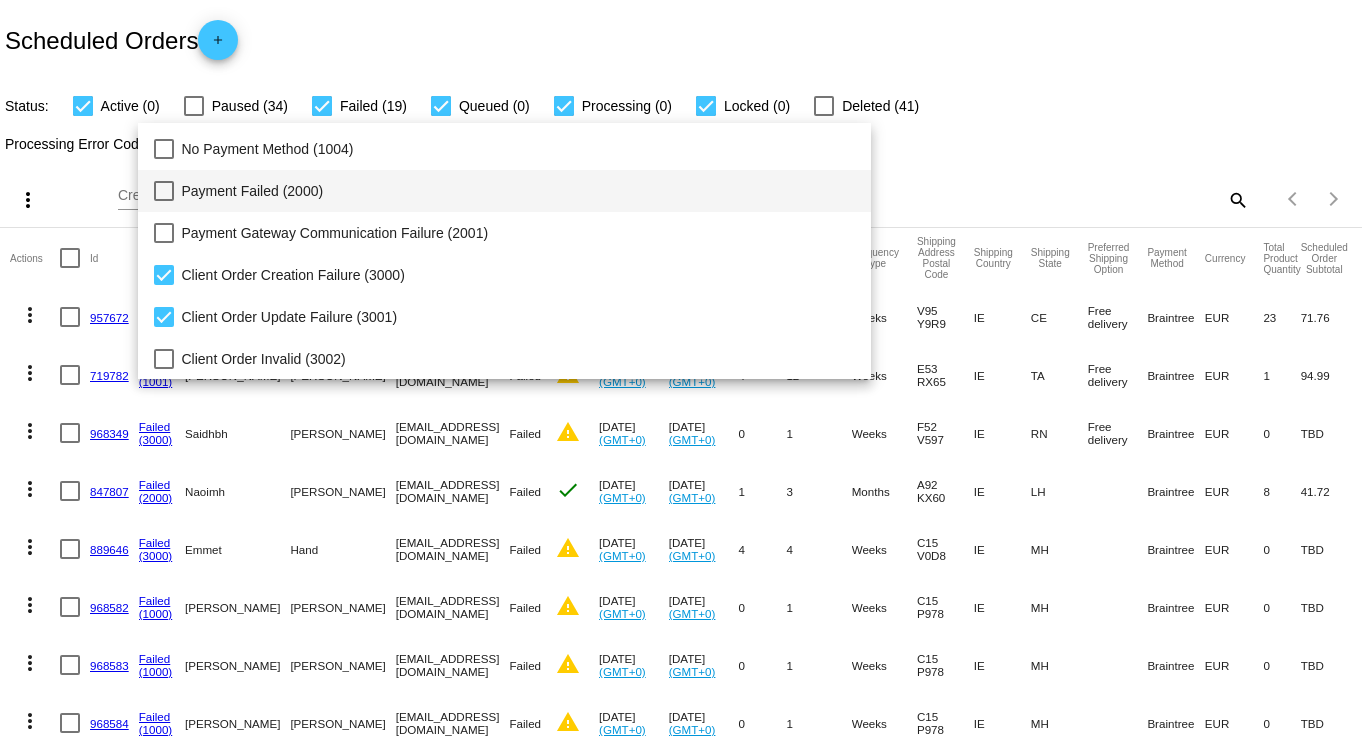 click at bounding box center (681, 370) 